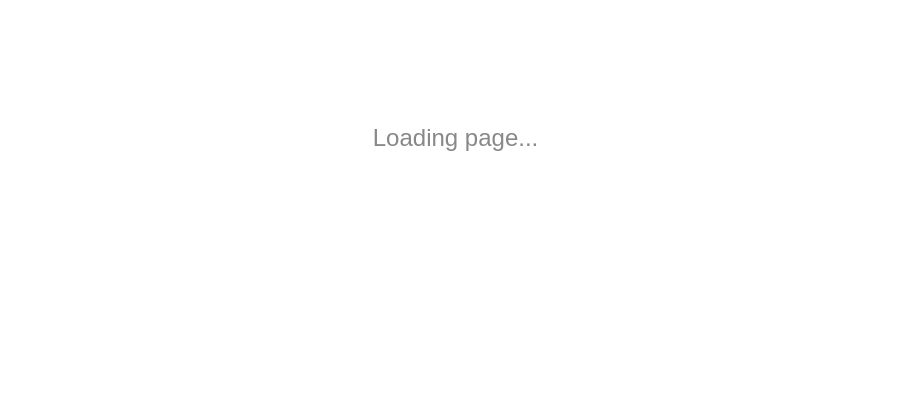 scroll, scrollTop: 0, scrollLeft: 0, axis: both 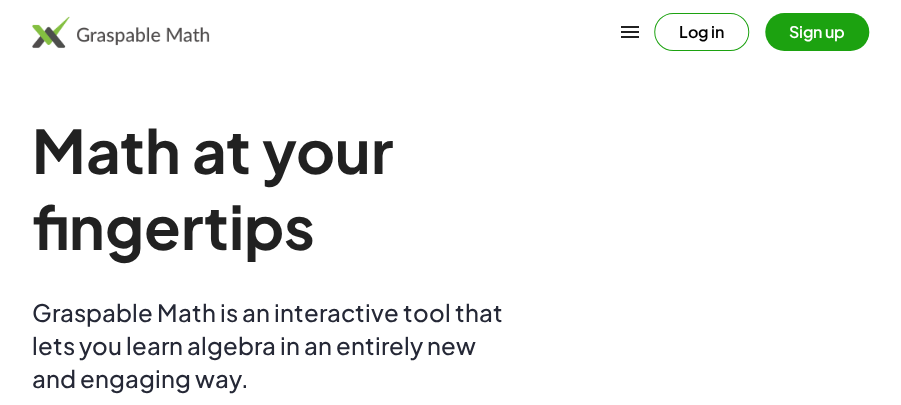 click on "Sign up" at bounding box center (817, 32) 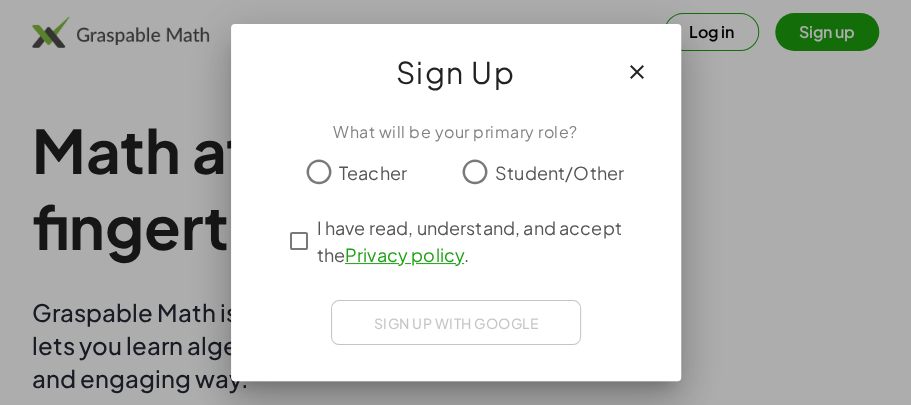 click 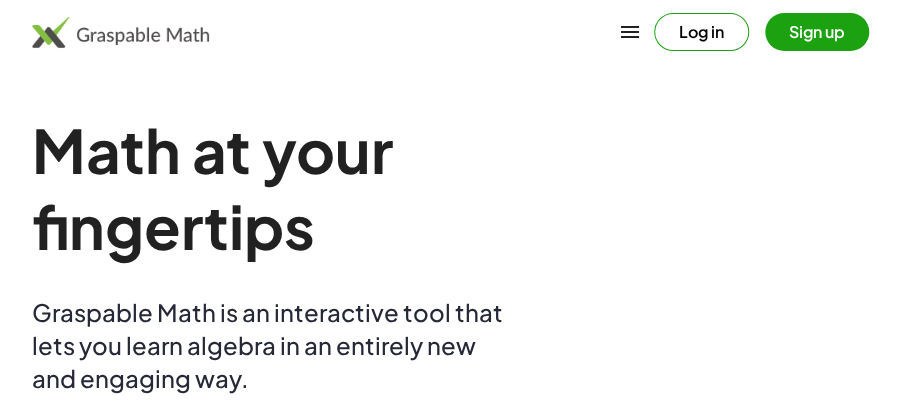 click on "Log in" at bounding box center [701, 32] 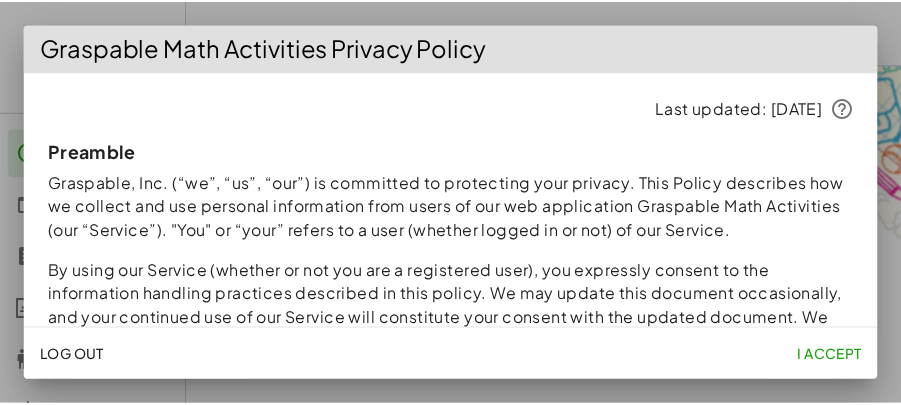 scroll, scrollTop: 0, scrollLeft: 0, axis: both 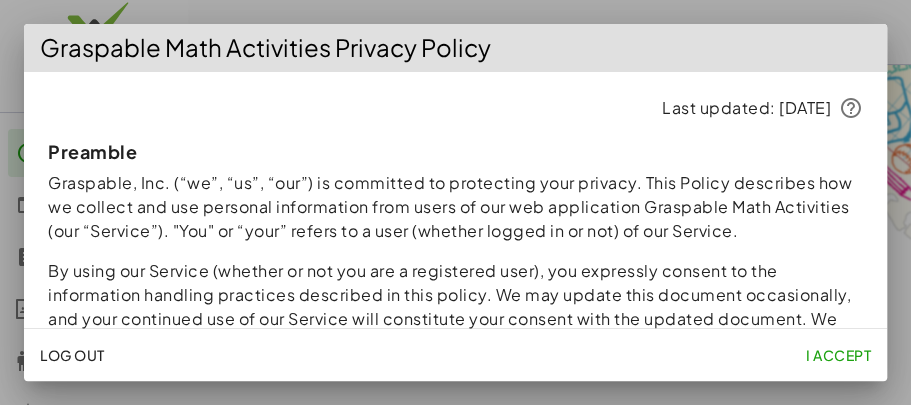 click on "I accept" 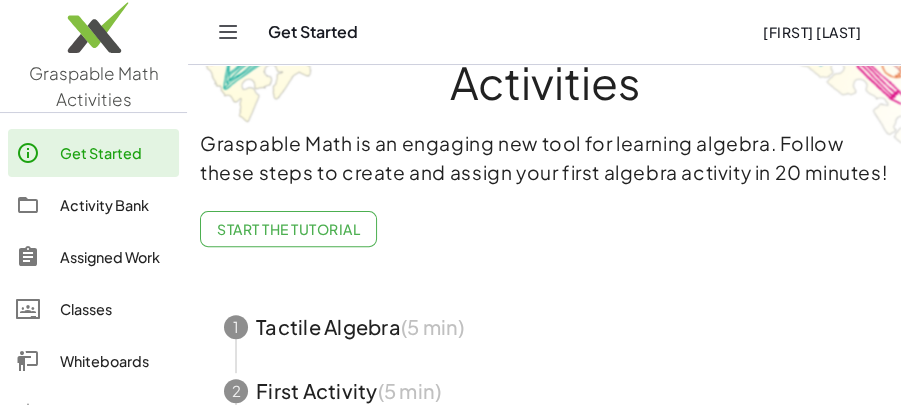 scroll, scrollTop: 0, scrollLeft: 0, axis: both 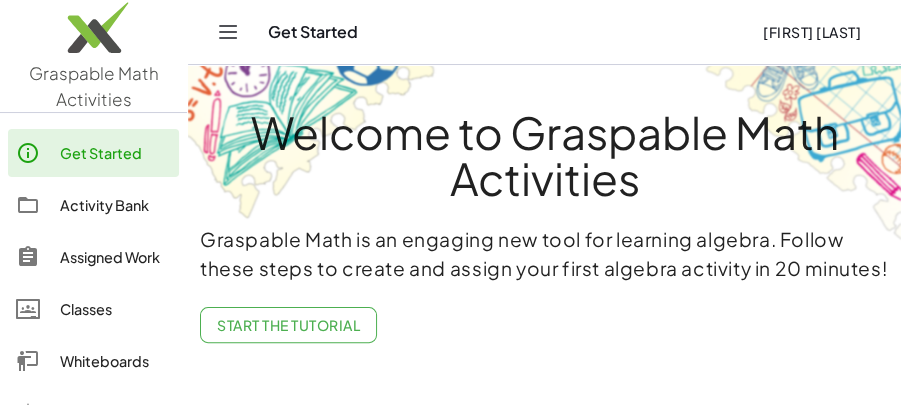 click 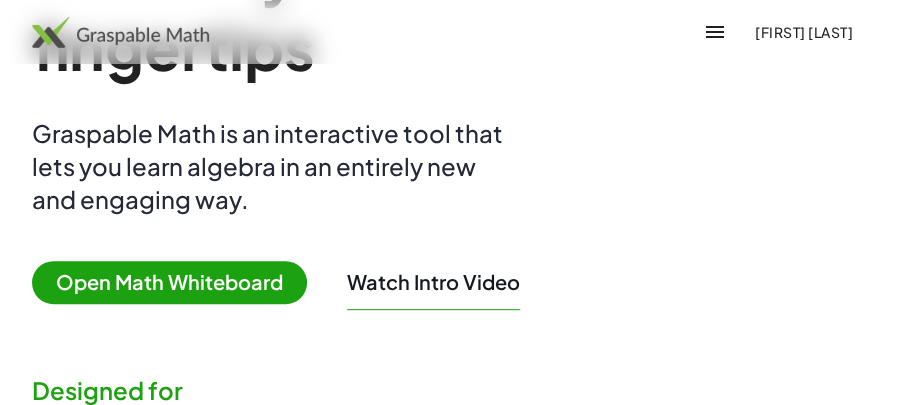 scroll, scrollTop: 200, scrollLeft: 0, axis: vertical 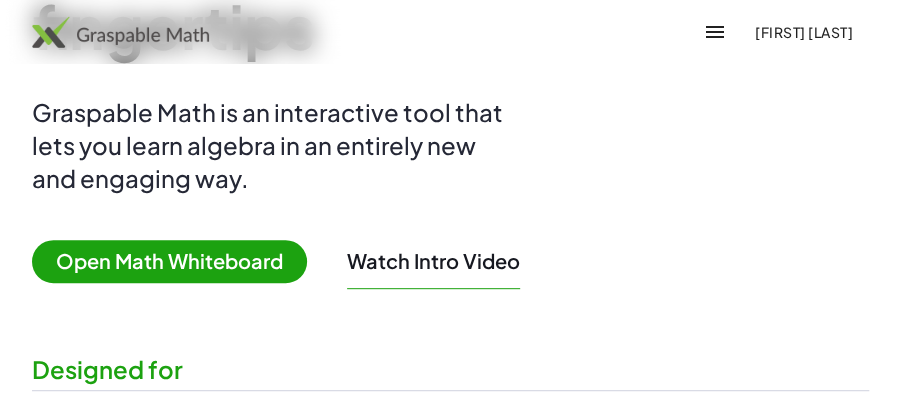 click on "Open Math Whiteboard" at bounding box center (169, 261) 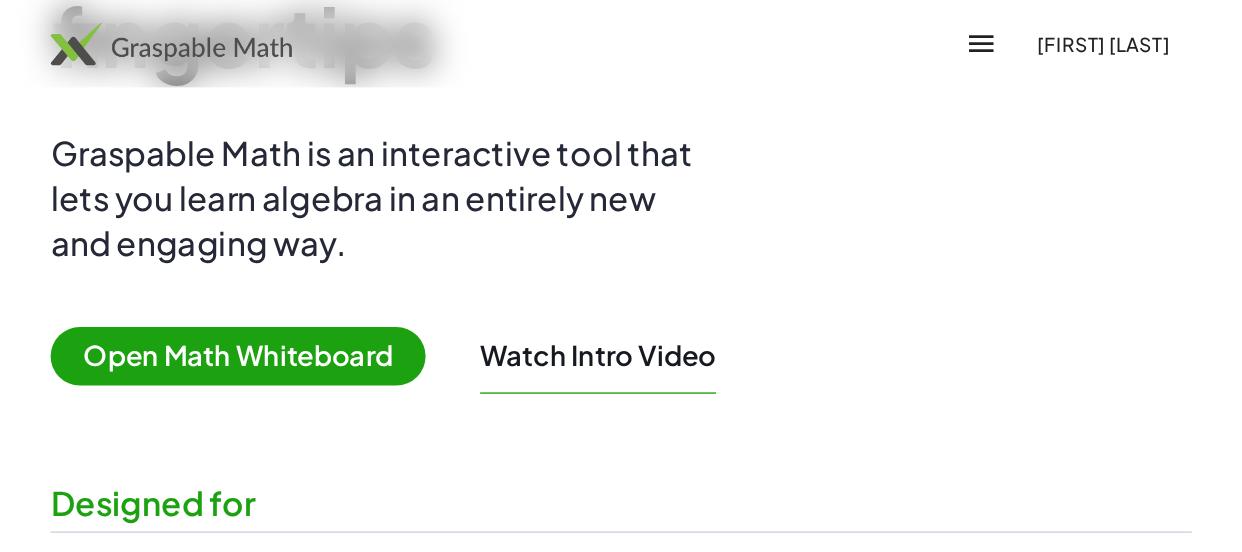scroll, scrollTop: 0, scrollLeft: 0, axis: both 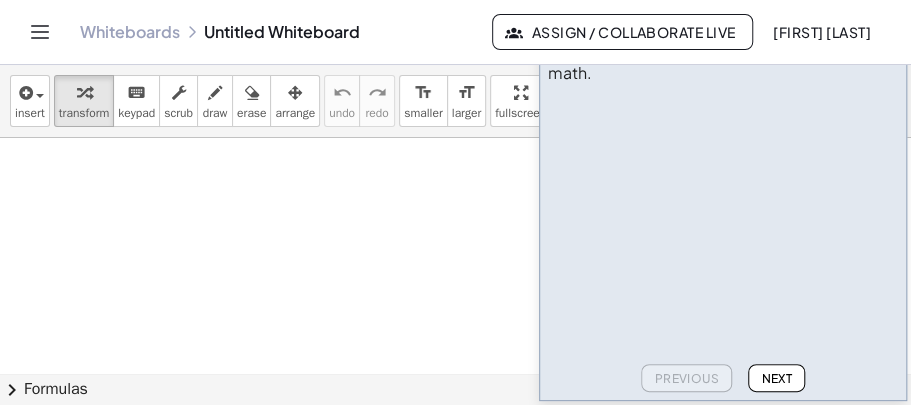 click at bounding box center (455, 373) 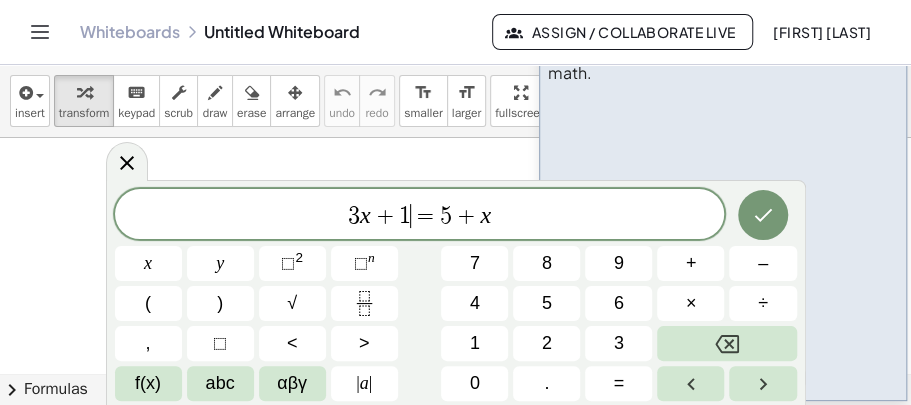 drag, startPoint x: 407, startPoint y: 220, endPoint x: 457, endPoint y: 220, distance: 50 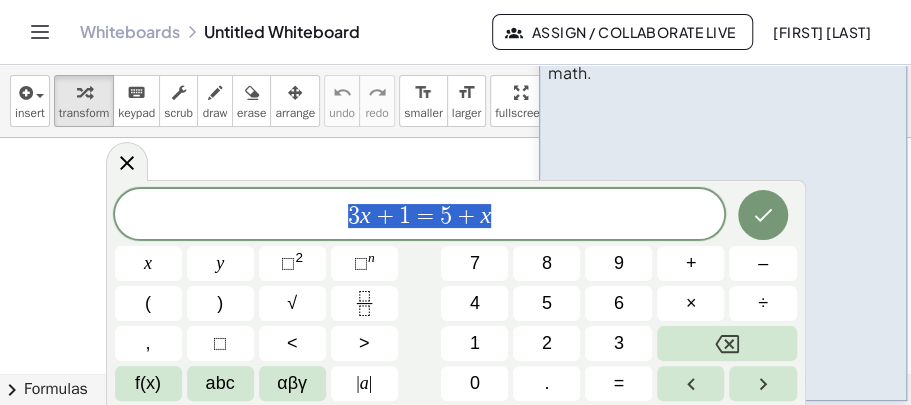 drag, startPoint x: 467, startPoint y: 220, endPoint x: 332, endPoint y: 221, distance: 135.00371 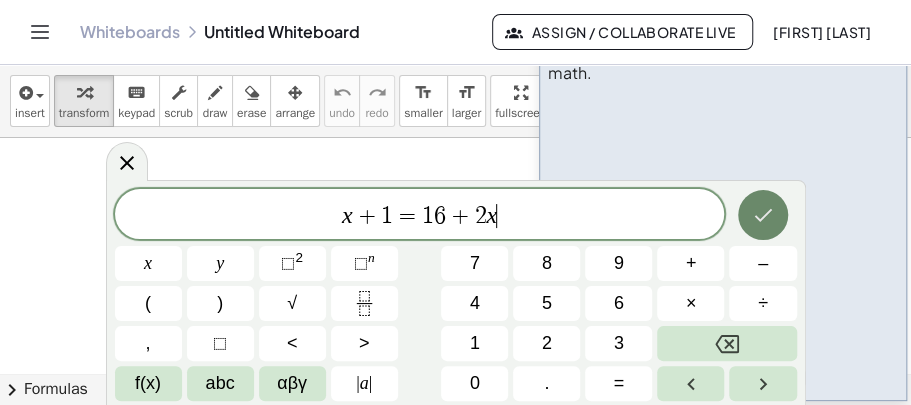 click 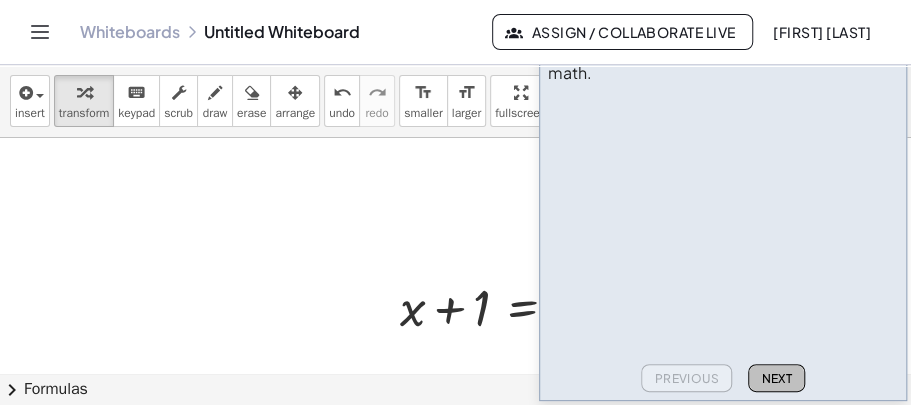 click on "Next" 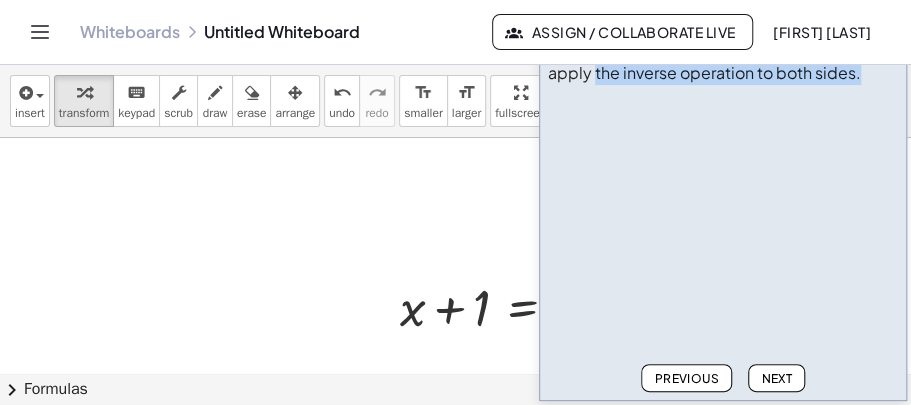 drag, startPoint x: 591, startPoint y: 83, endPoint x: 628, endPoint y: 92, distance: 38.078865 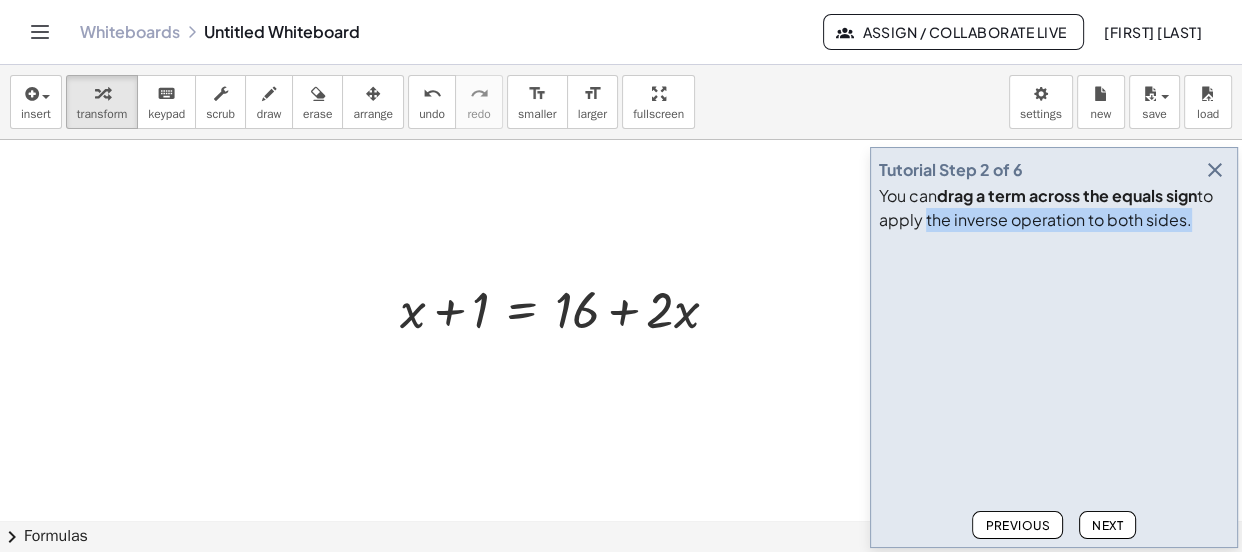 drag, startPoint x: 1222, startPoint y: 166, endPoint x: 1192, endPoint y: 189, distance: 37.802116 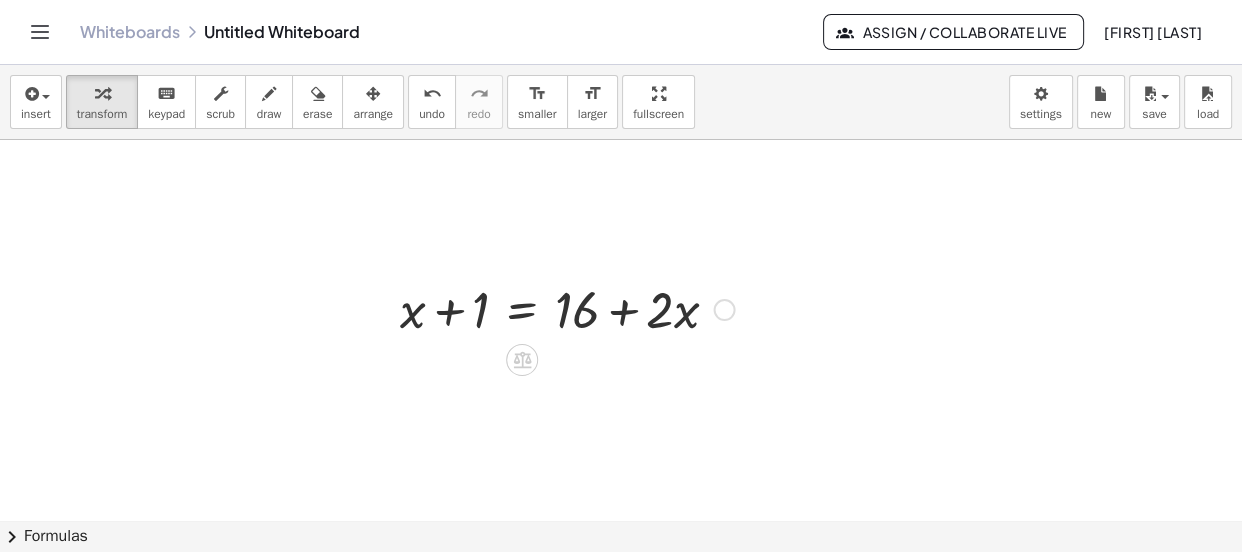 click at bounding box center [567, 308] 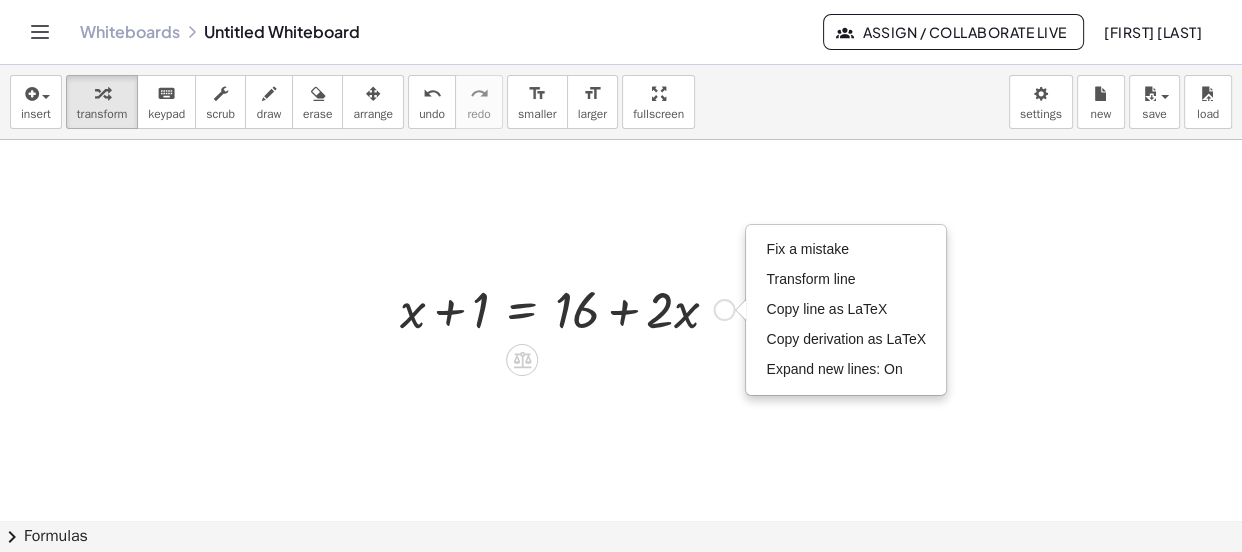 click at bounding box center [567, 308] 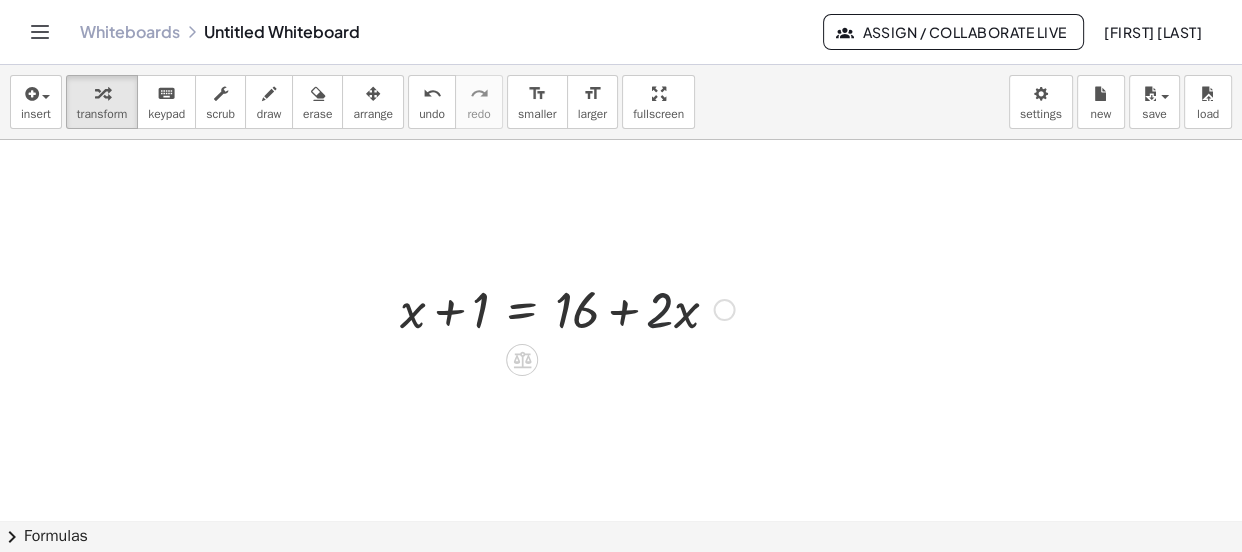 click at bounding box center (567, 308) 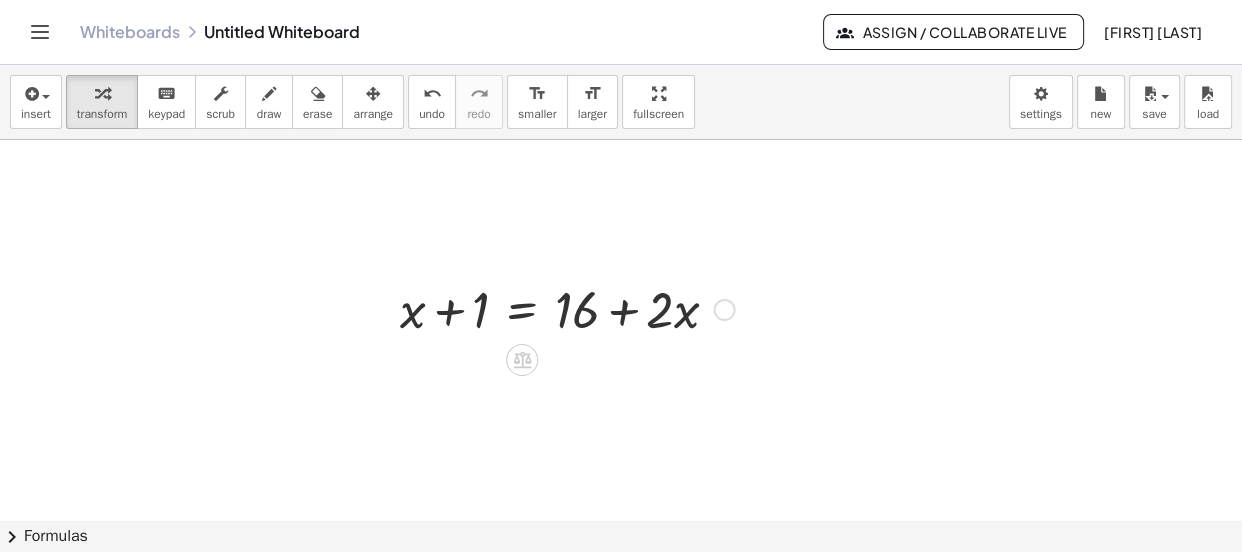click at bounding box center [567, 308] 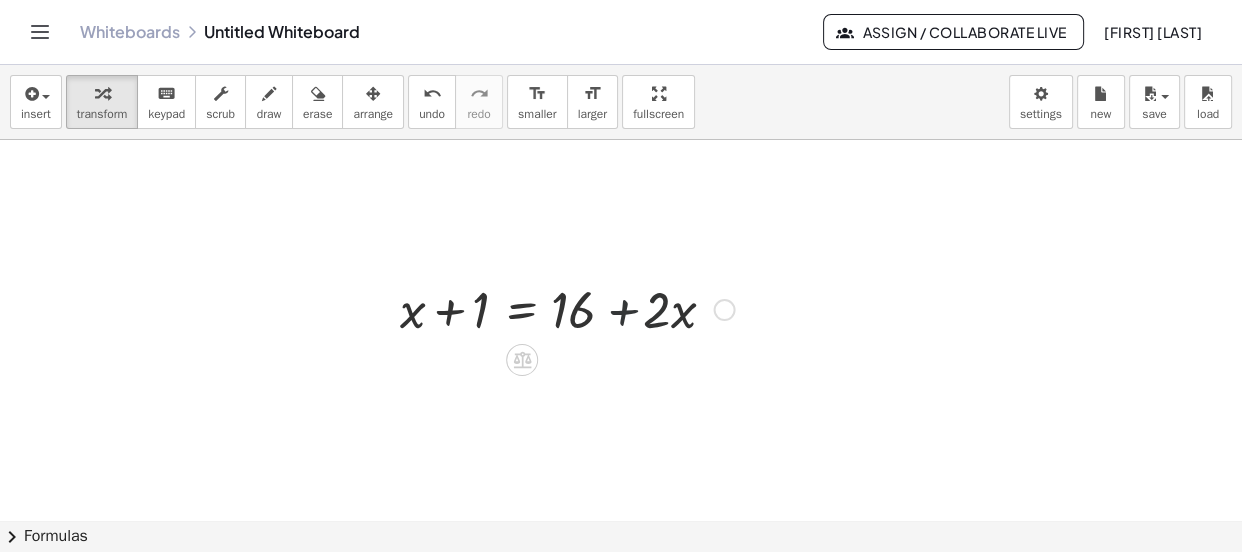click at bounding box center (567, 308) 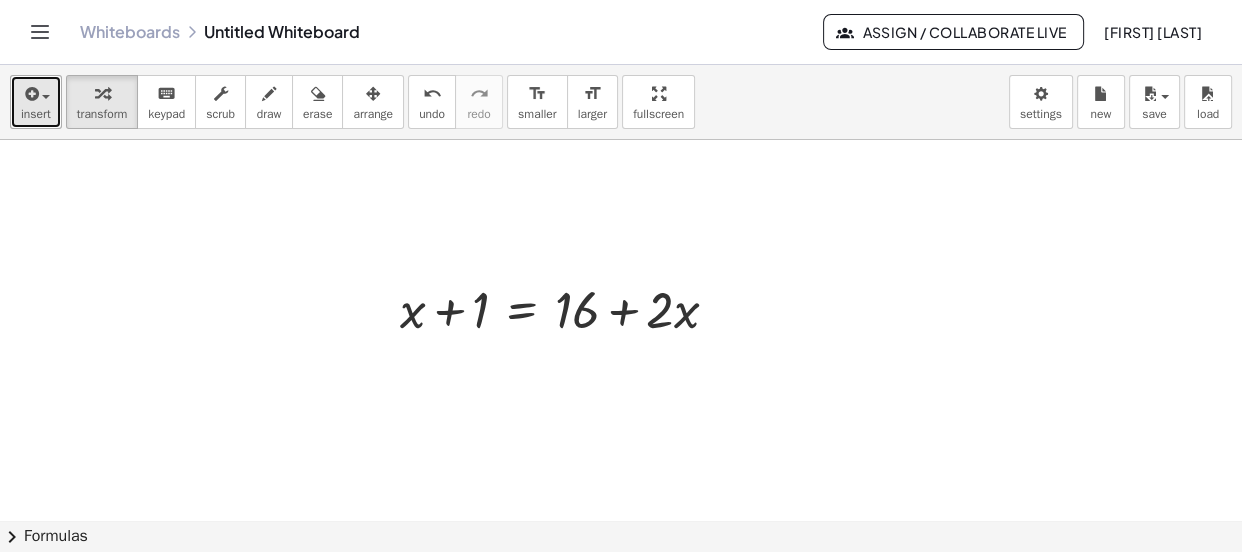 click on "insert" at bounding box center (36, 114) 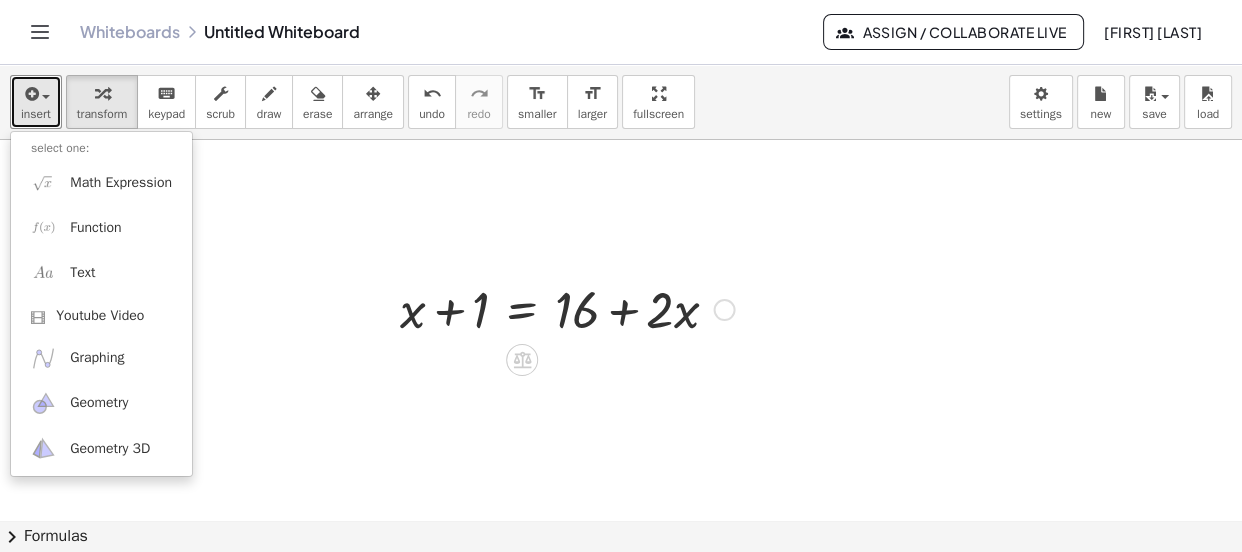 click at bounding box center [567, 308] 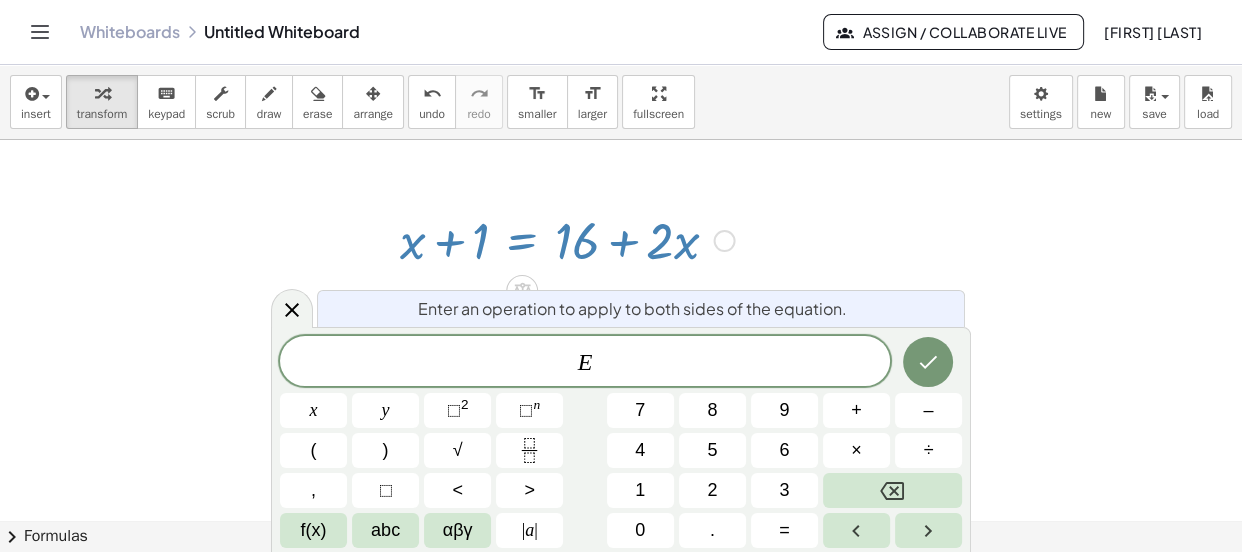 scroll, scrollTop: 70, scrollLeft: 0, axis: vertical 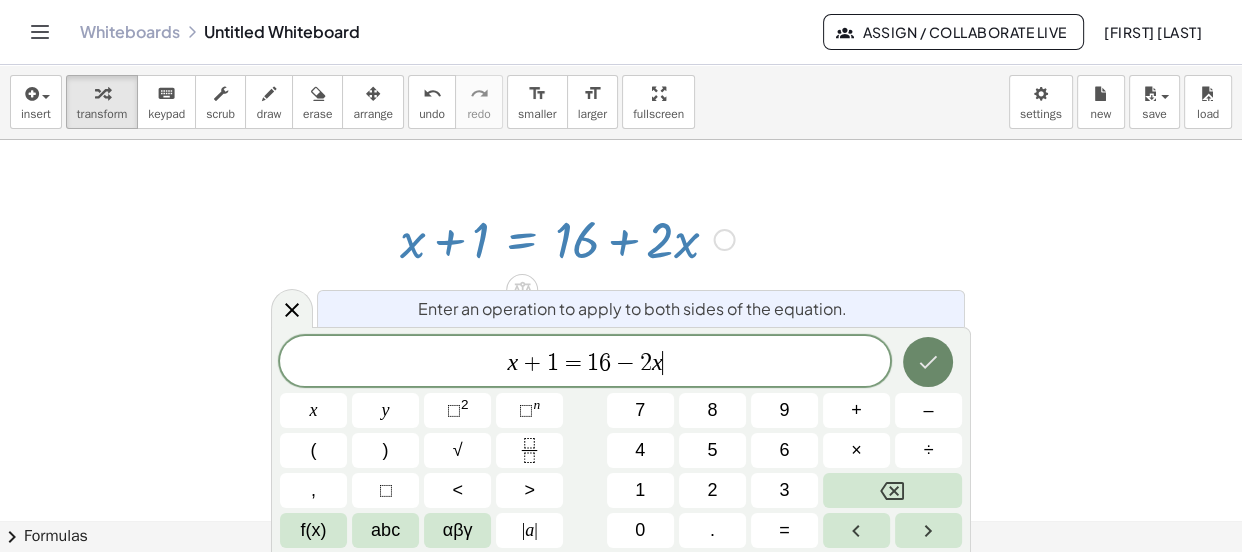 click 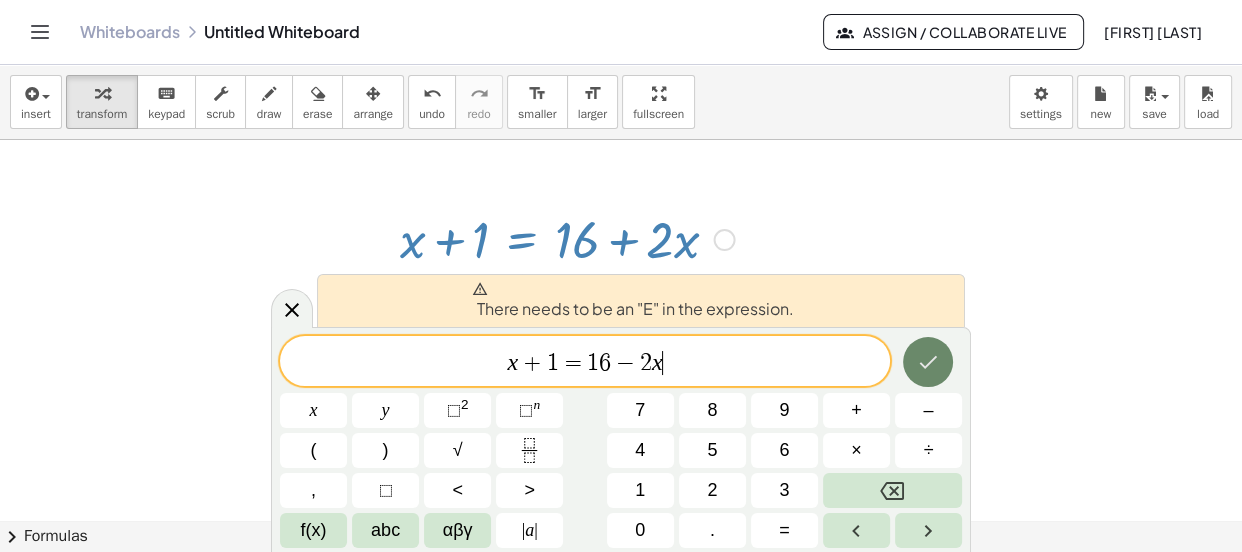 click 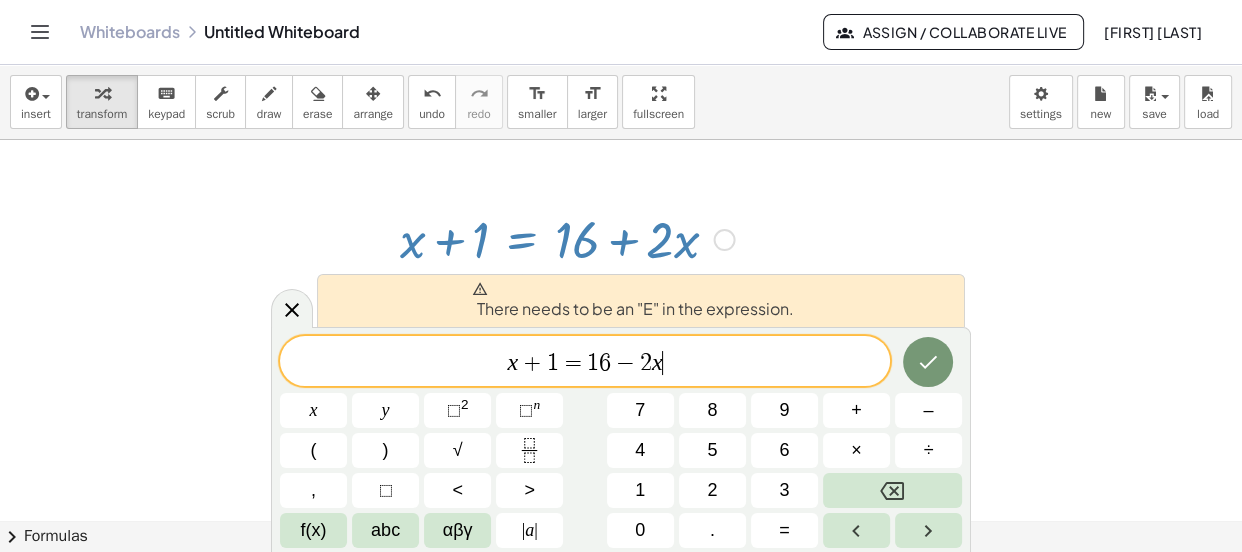 click 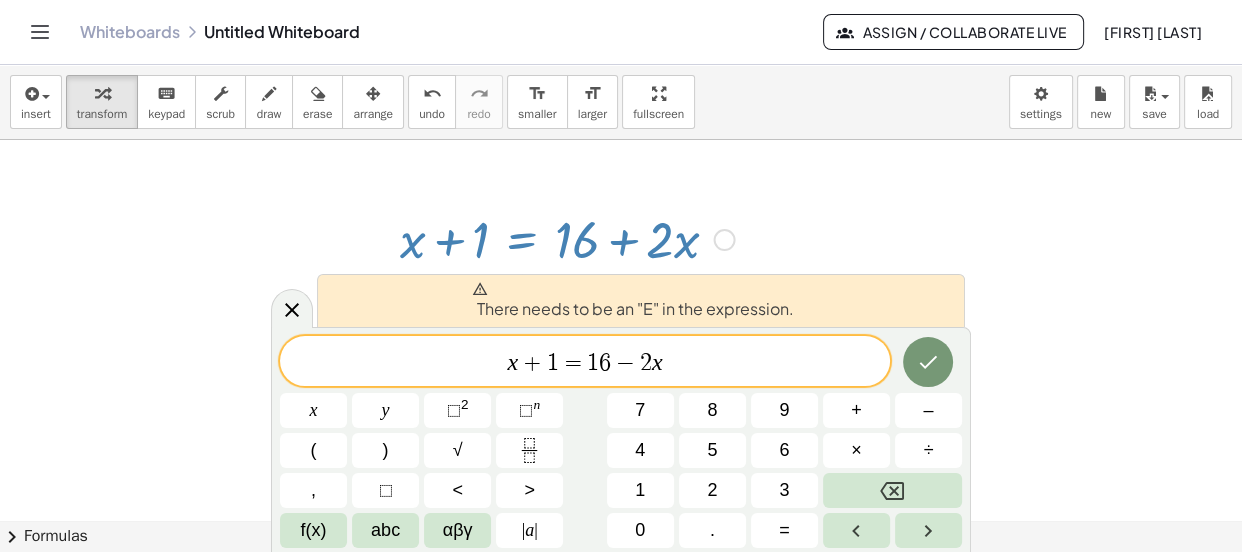 click at bounding box center [621, 450] 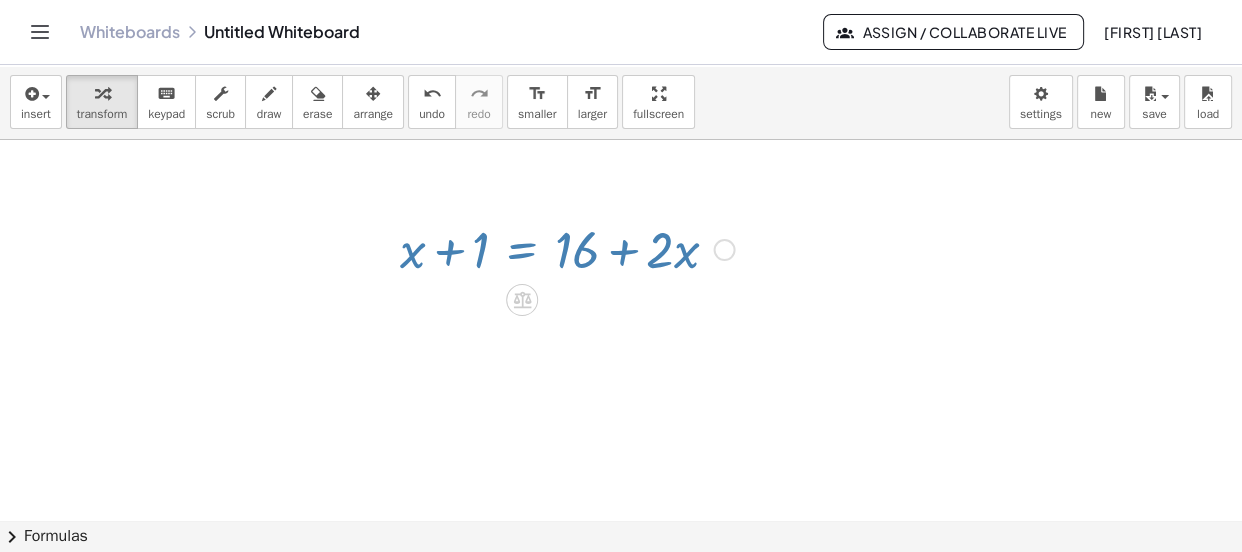 click at bounding box center (621, 460) 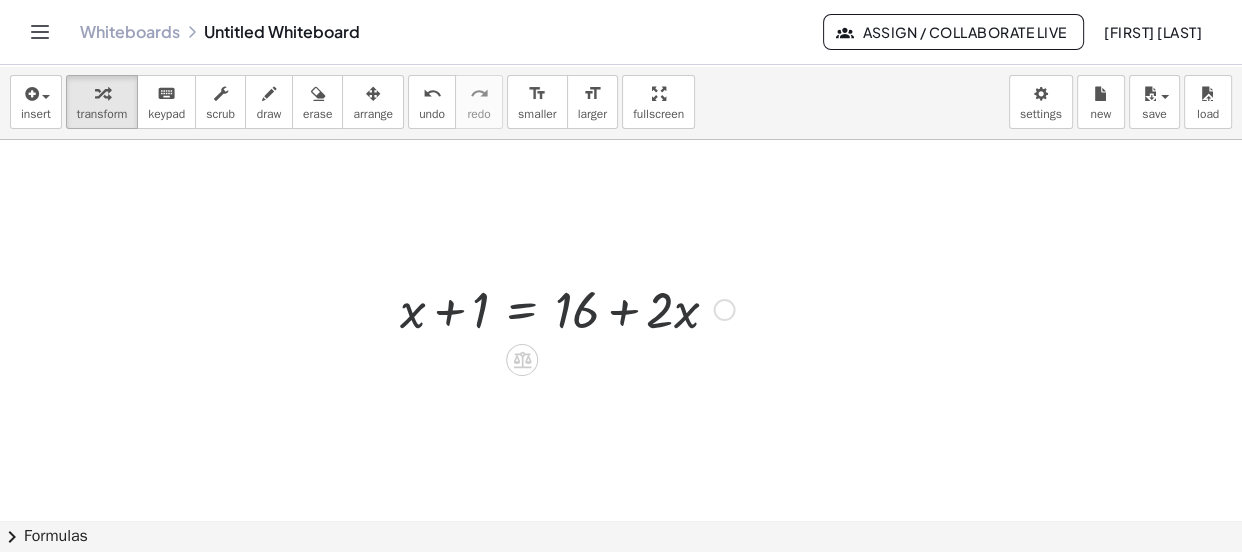 scroll, scrollTop: 0, scrollLeft: 0, axis: both 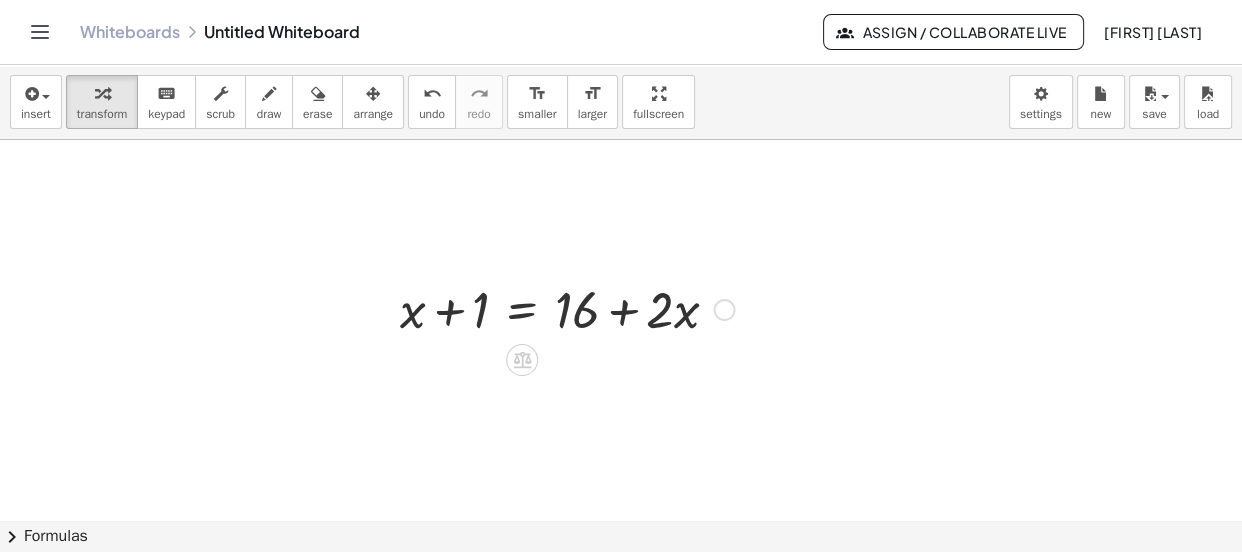 click at bounding box center (567, 308) 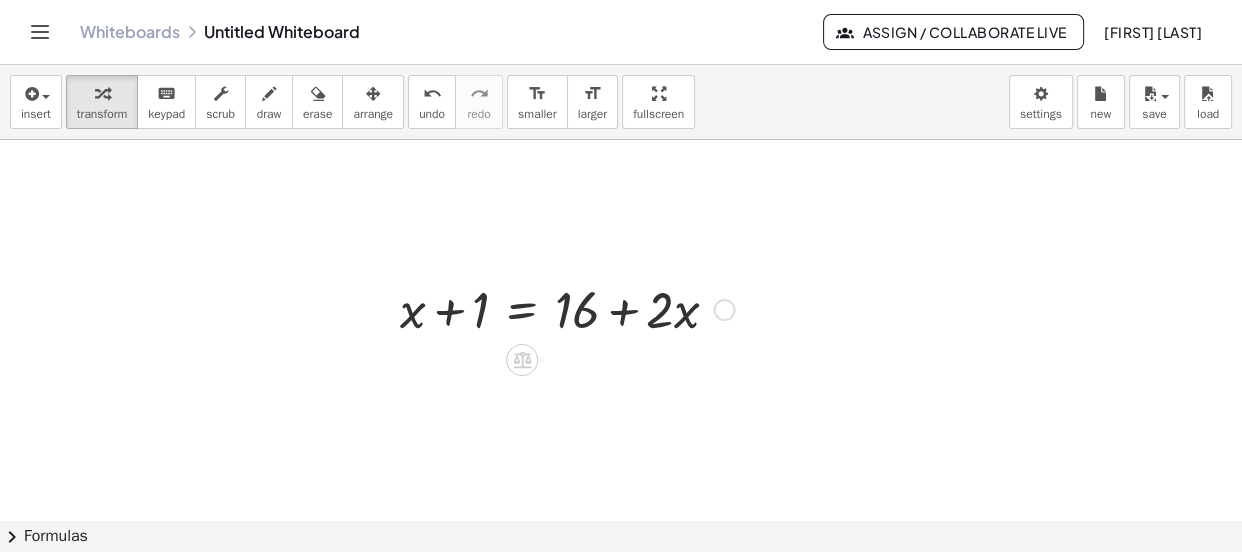 click on "Fix a mistake Transform line Copy line as LaTeX Copy derivation as LaTeX Expand new lines: On" at bounding box center (724, 310) 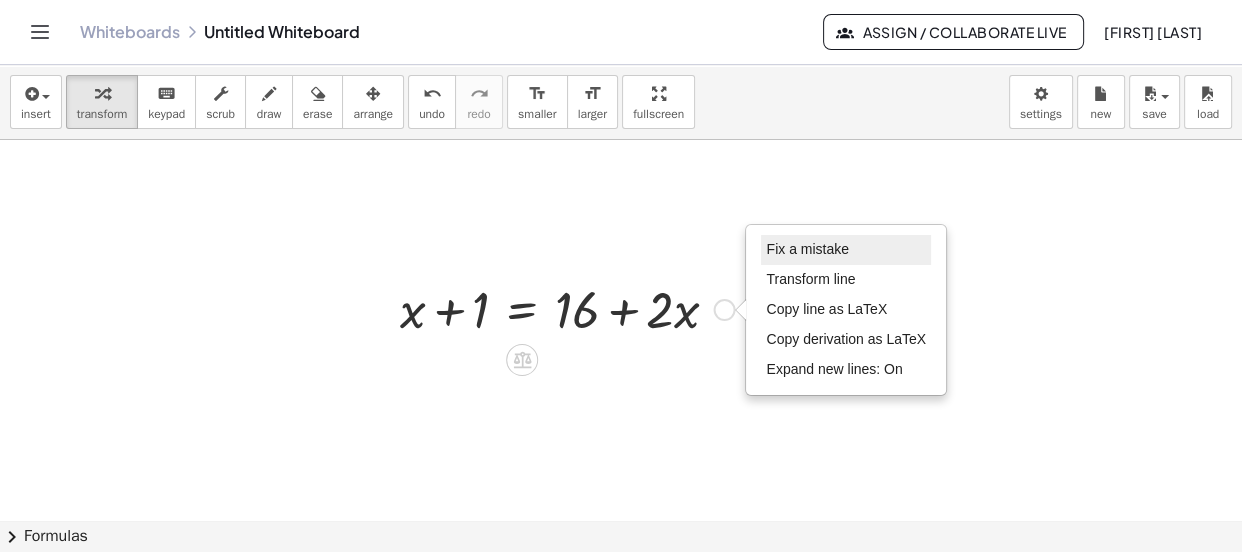 click on "Fix a mistake" at bounding box center [846, 250] 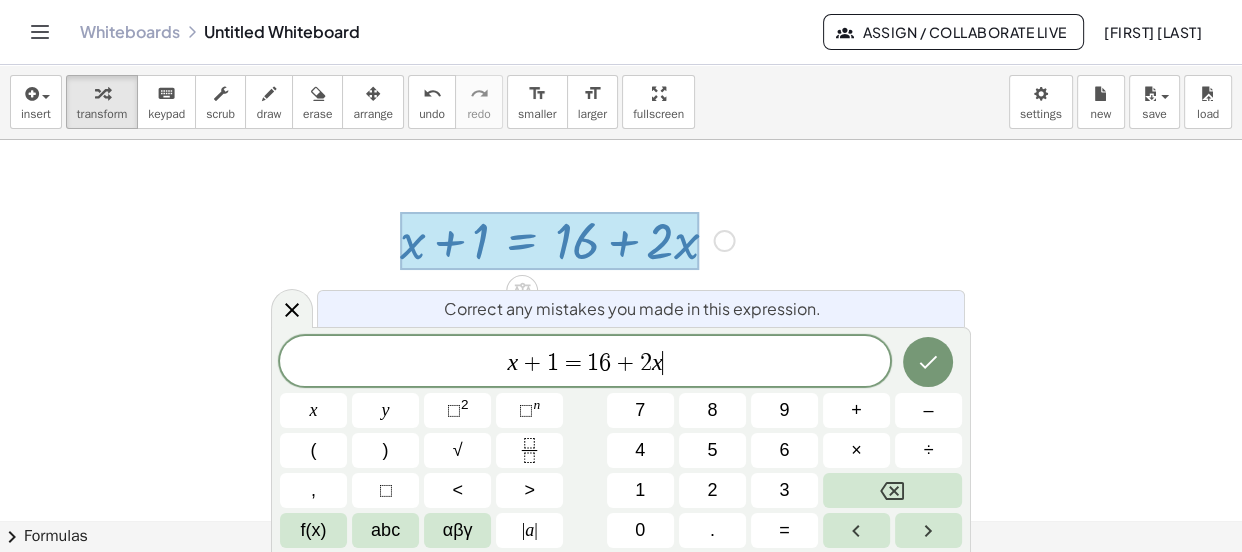 scroll, scrollTop: 70, scrollLeft: 0, axis: vertical 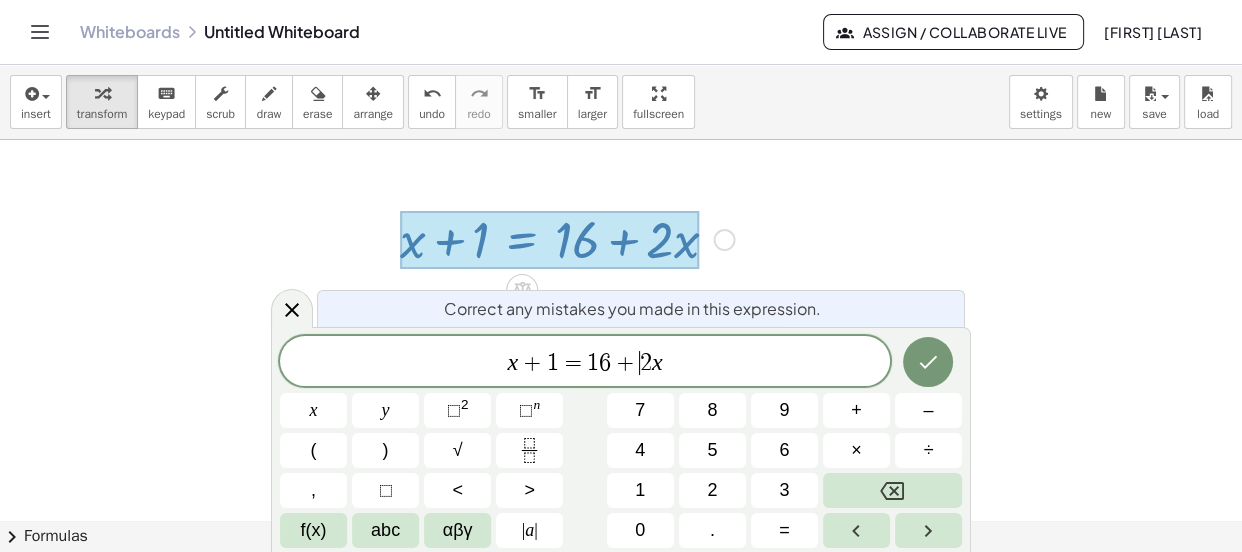 click on "+" at bounding box center [625, 363] 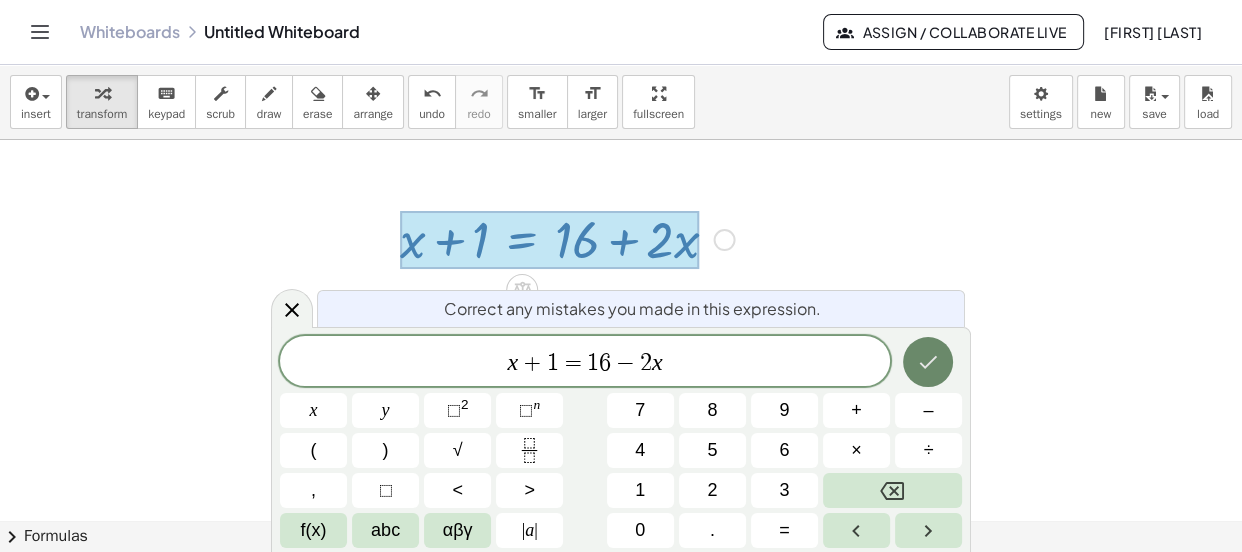 click 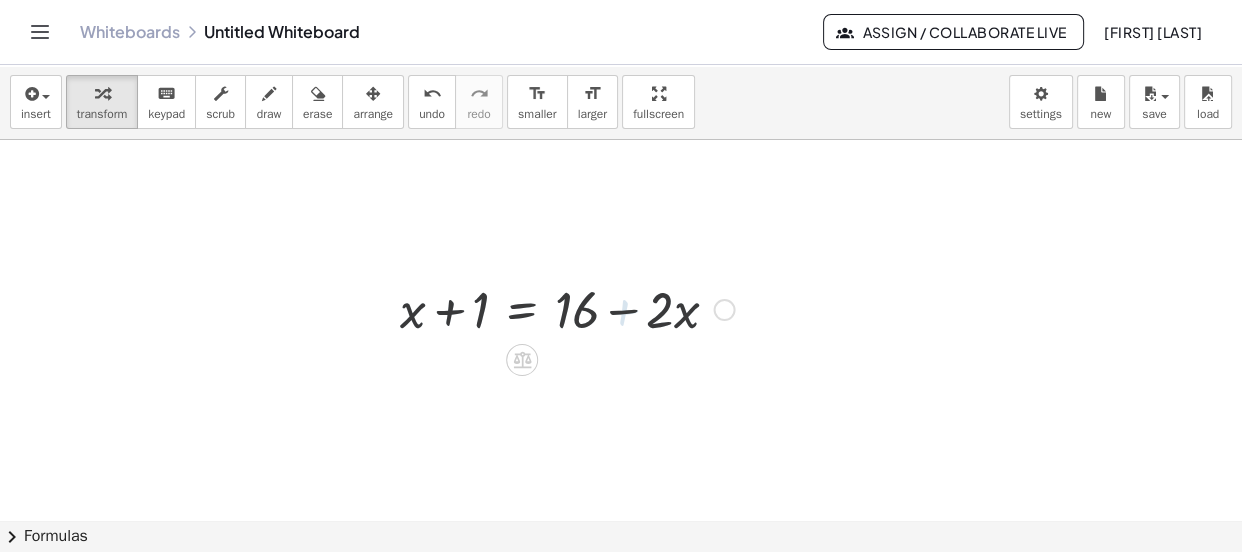 scroll, scrollTop: 0, scrollLeft: 0, axis: both 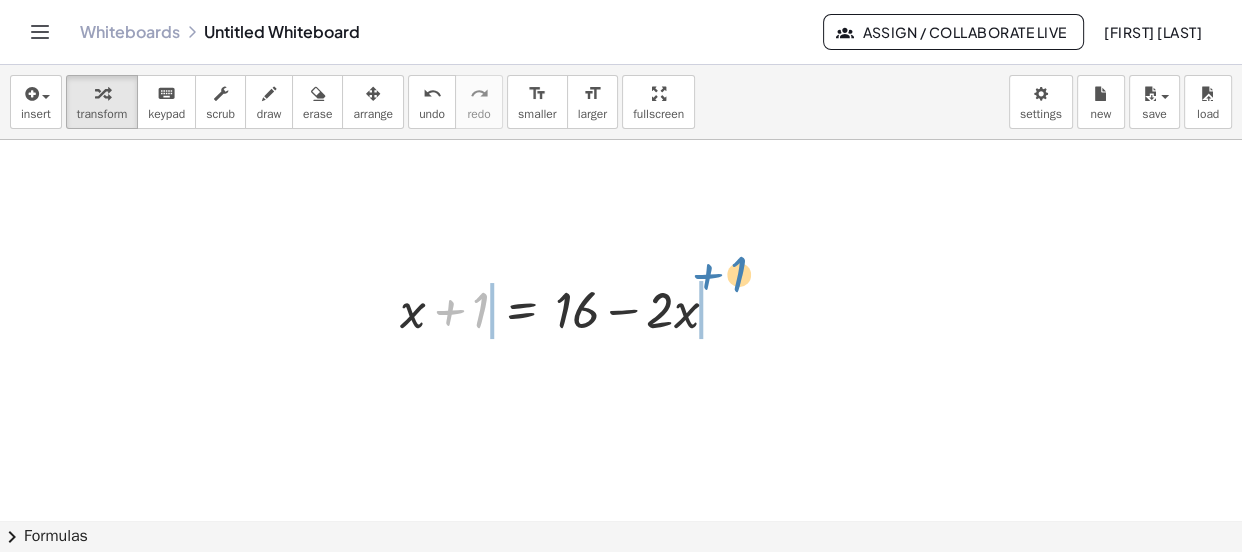 drag, startPoint x: 456, startPoint y: 310, endPoint x: 714, endPoint y: 274, distance: 260.4995 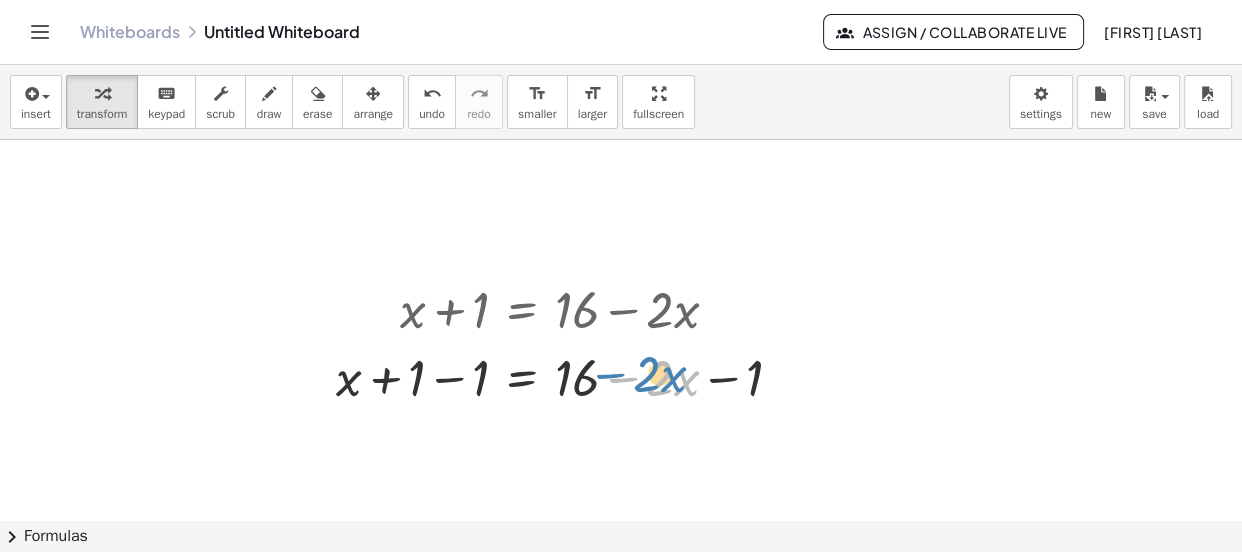 drag, startPoint x: 627, startPoint y: 381, endPoint x: 614, endPoint y: 378, distance: 13.341664 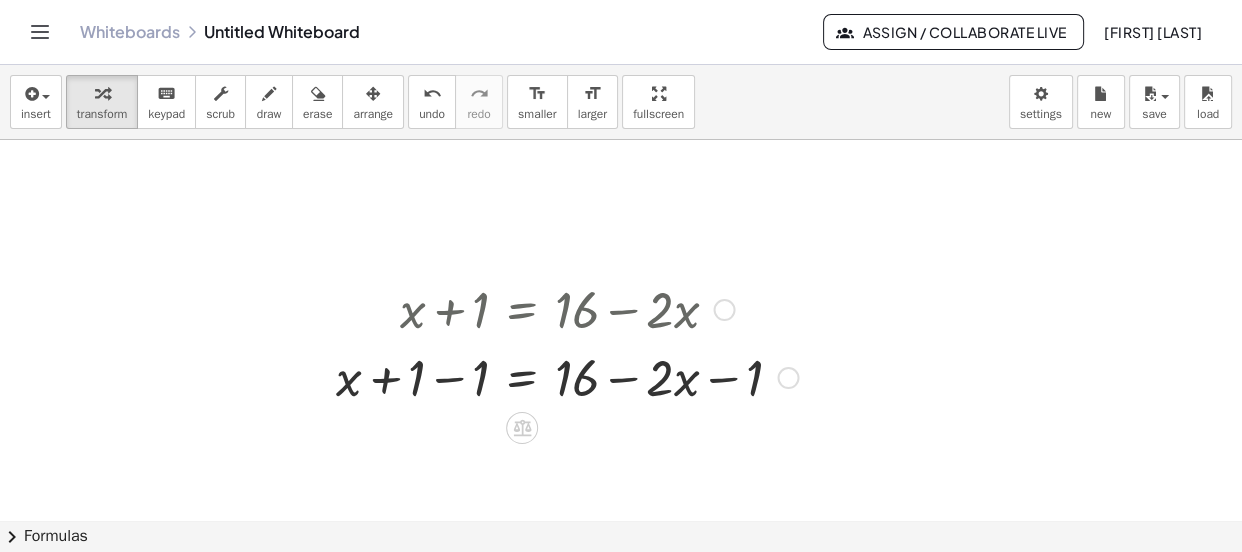 click at bounding box center (567, 376) 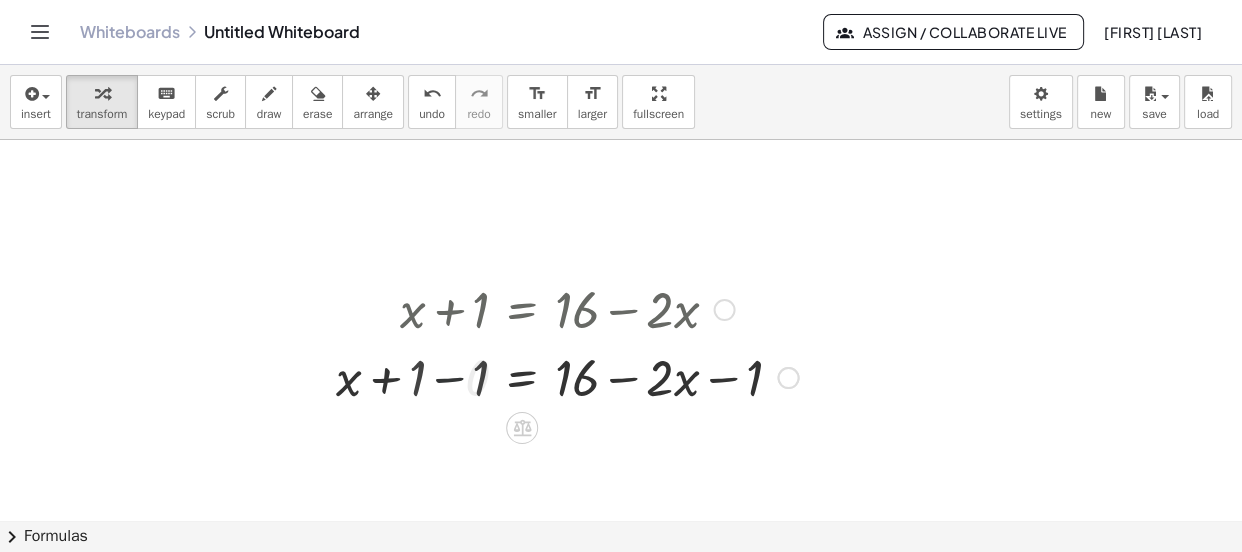 click at bounding box center (599, 376) 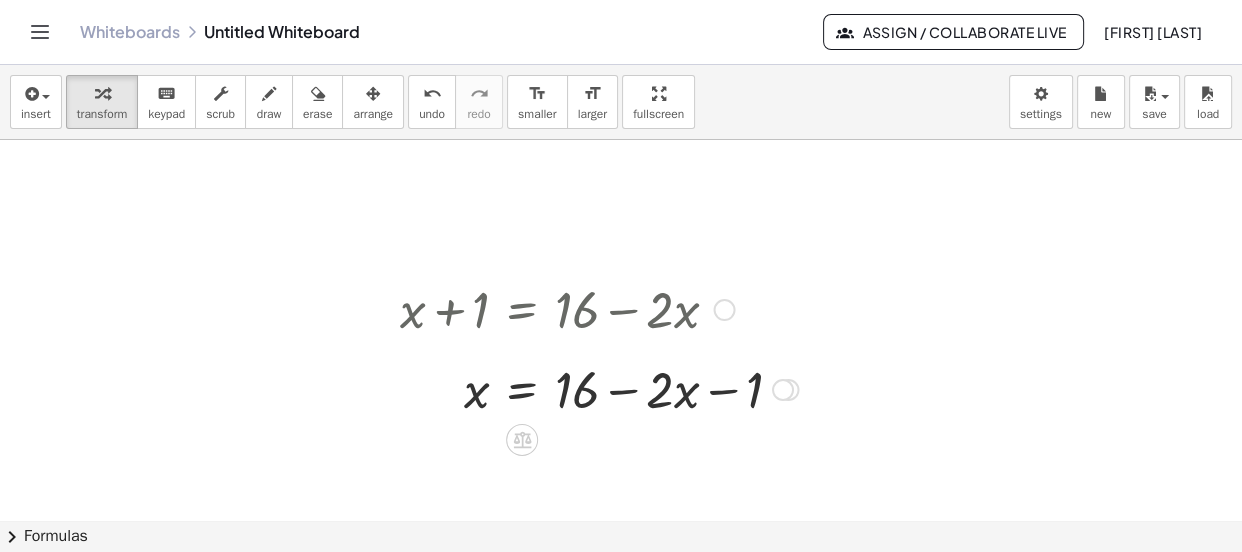 drag, startPoint x: 779, startPoint y: 442, endPoint x: 754, endPoint y: 378, distance: 68.70953 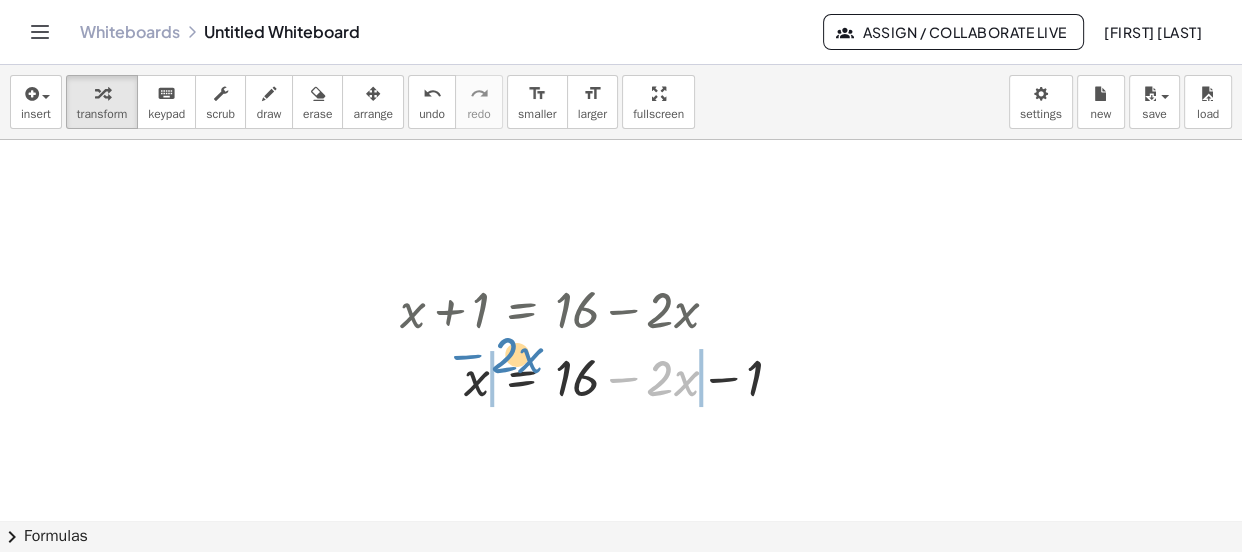 drag, startPoint x: 628, startPoint y: 377, endPoint x: 473, endPoint y: 355, distance: 156.55351 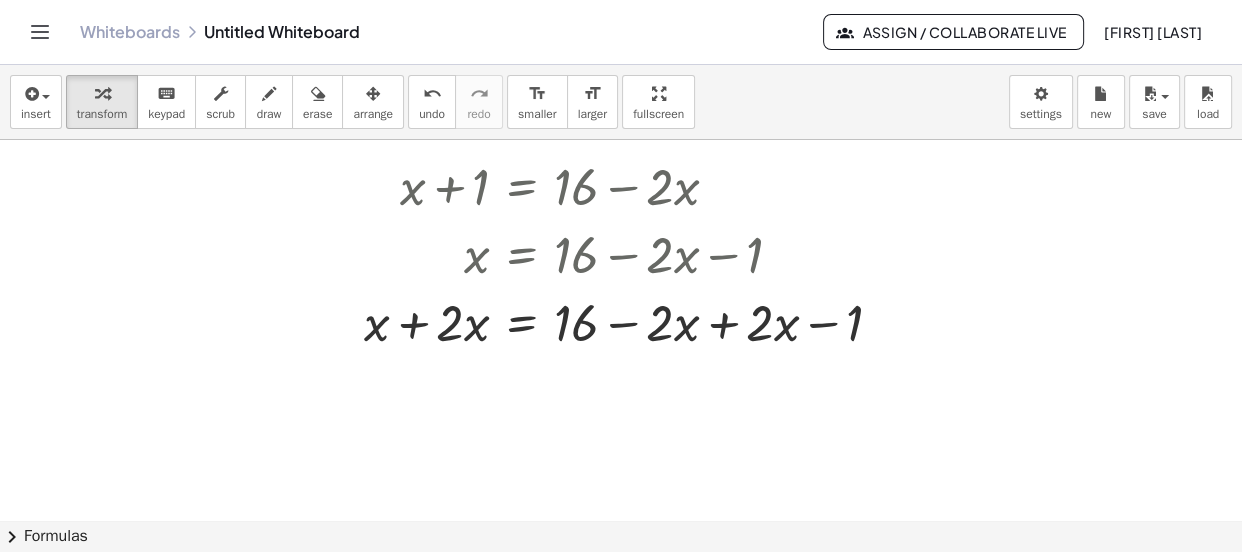 scroll, scrollTop: 90, scrollLeft: 0, axis: vertical 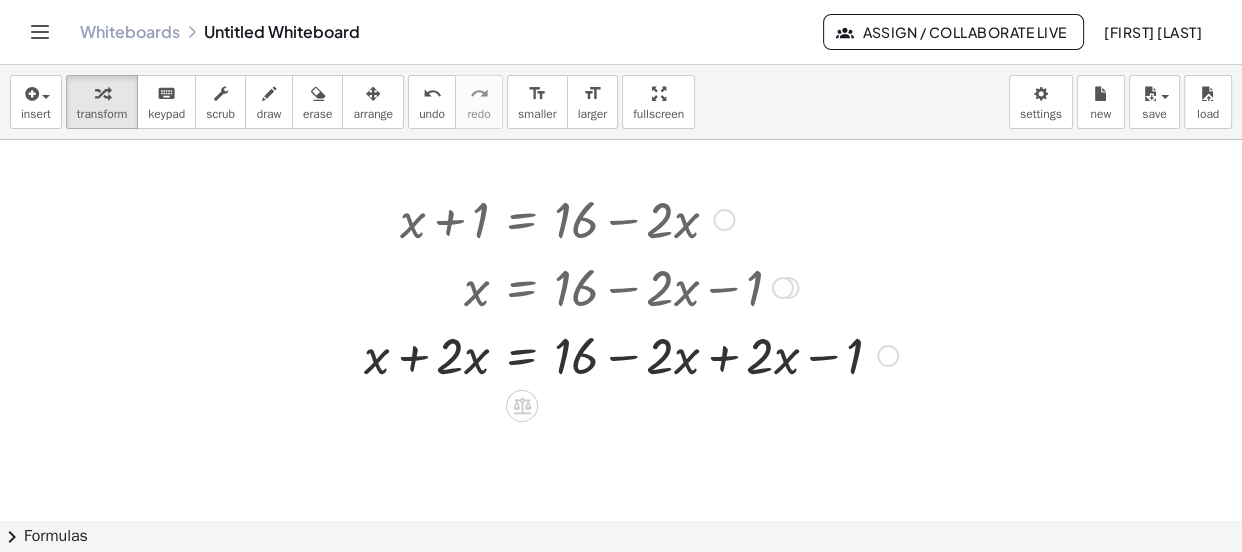 click at bounding box center [631, 354] 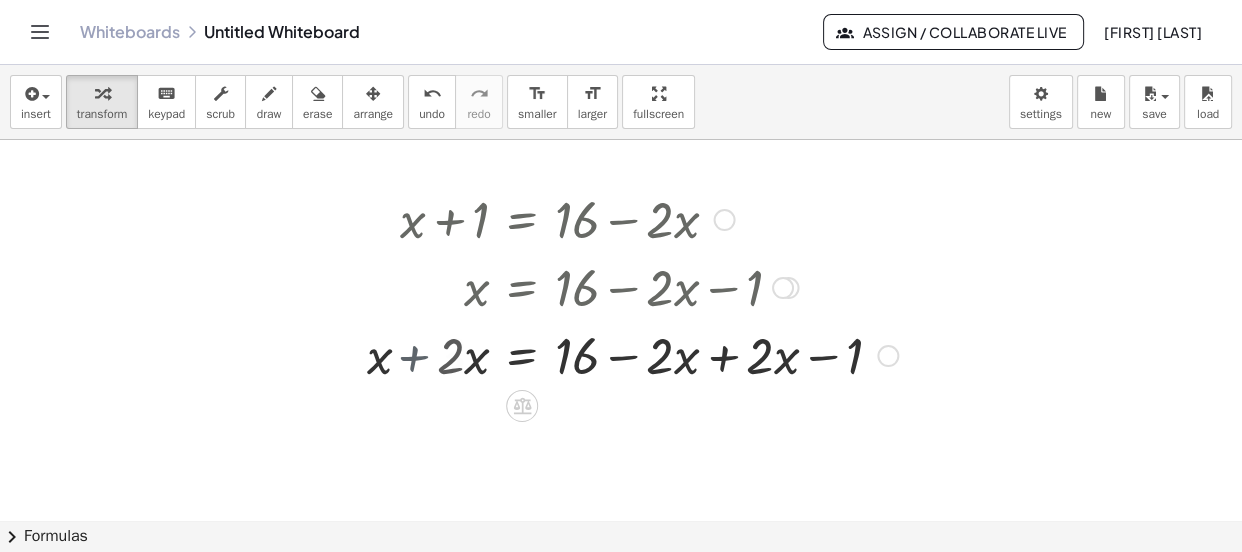 click at bounding box center [649, 354] 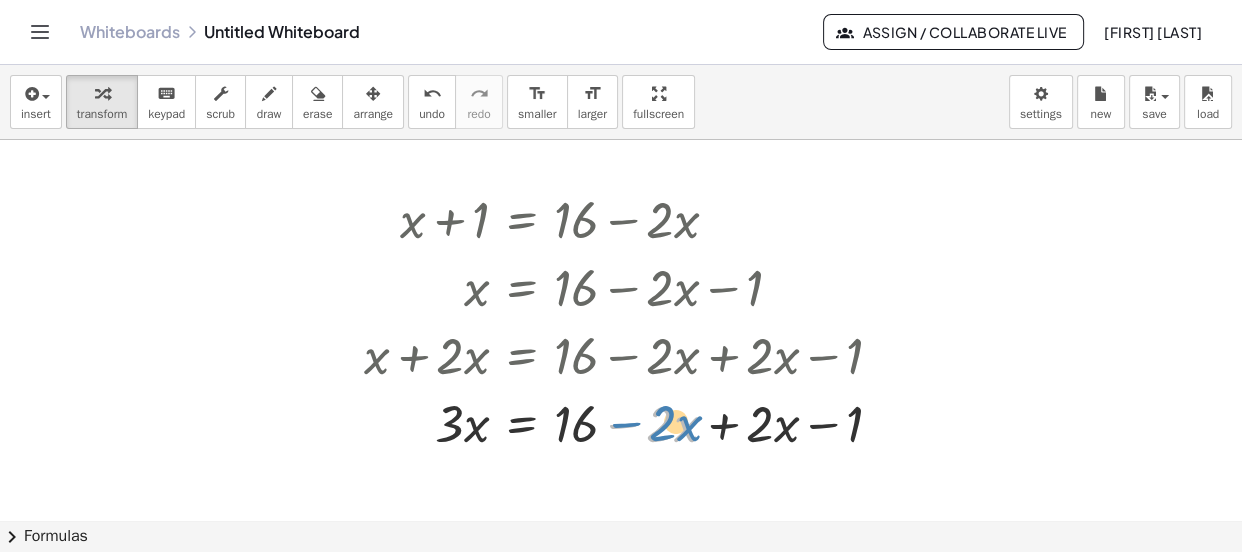 click at bounding box center (631, 422) 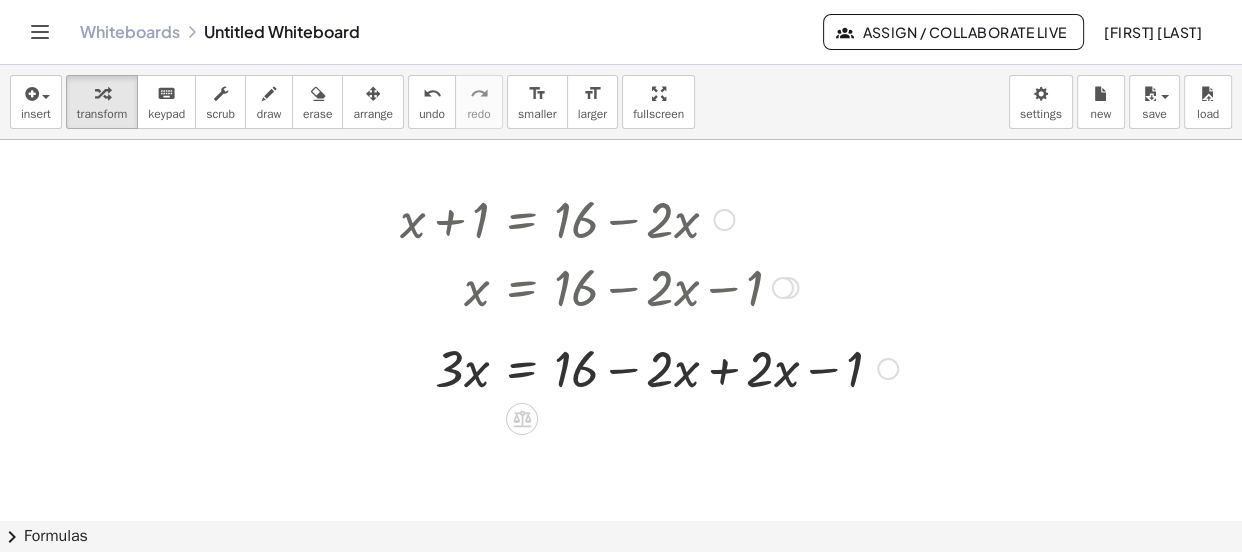 drag, startPoint x: 885, startPoint y: 419, endPoint x: 883, endPoint y: 359, distance: 60.033325 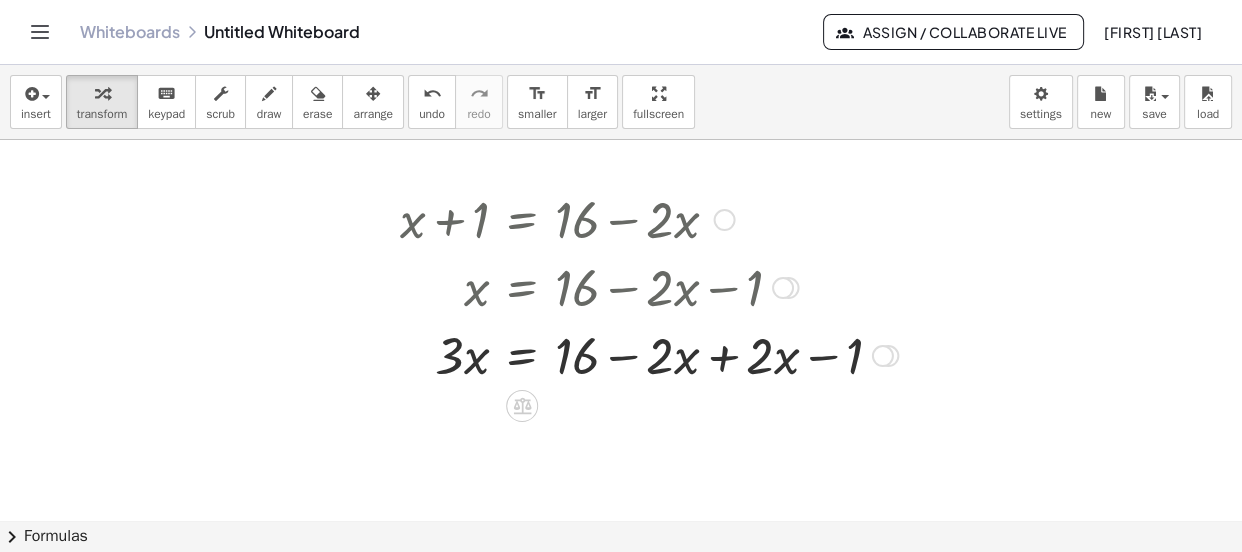 click at bounding box center [649, 354] 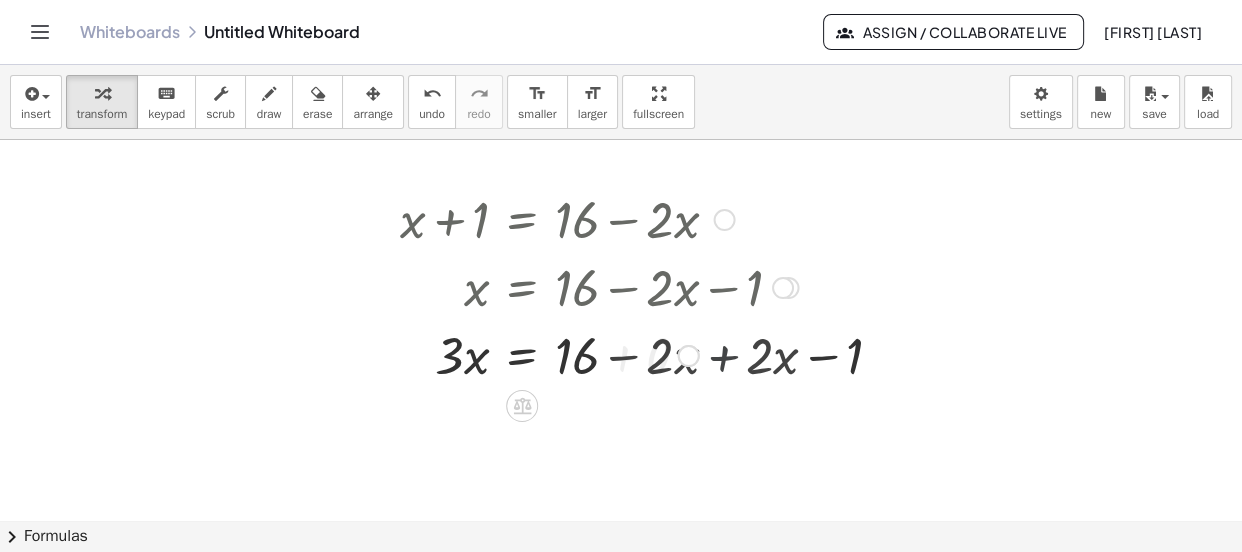 click at bounding box center [599, 354] 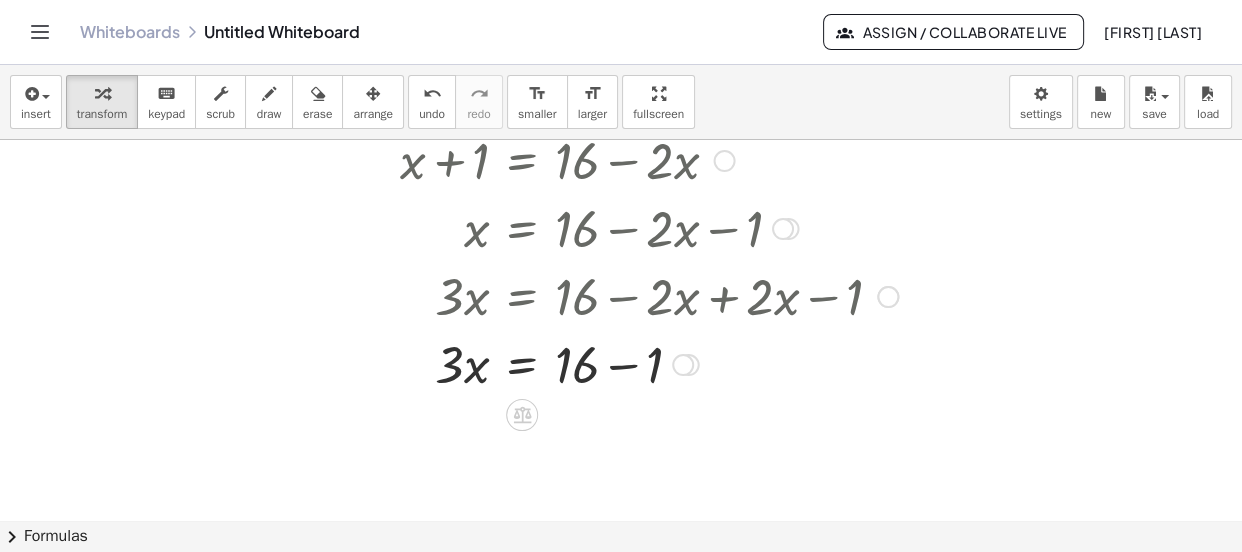 scroll, scrollTop: 181, scrollLeft: 0, axis: vertical 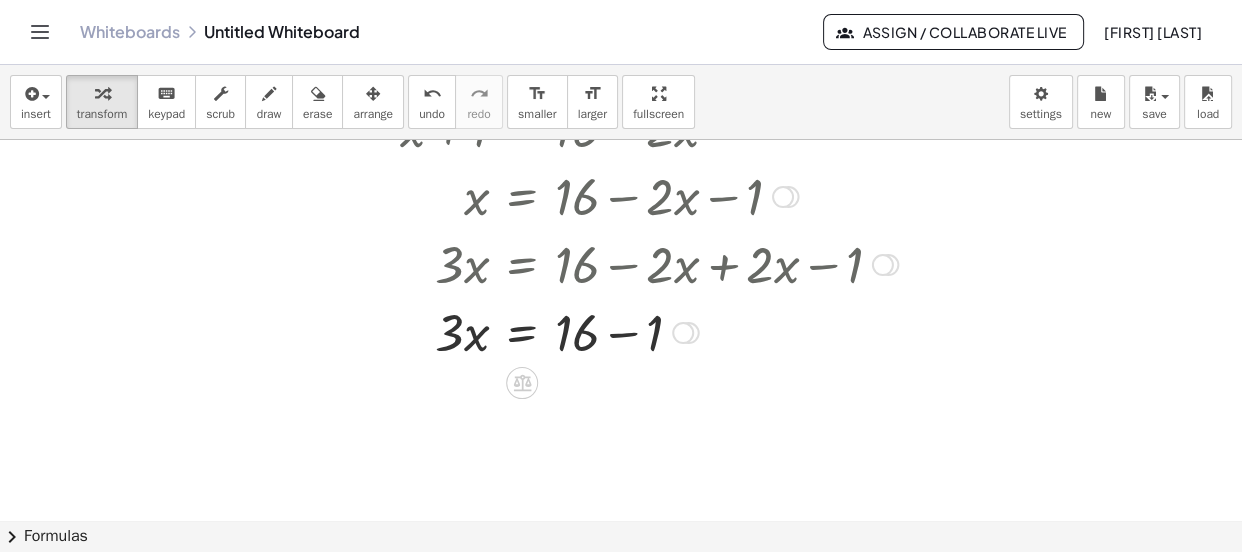 click at bounding box center [649, 331] 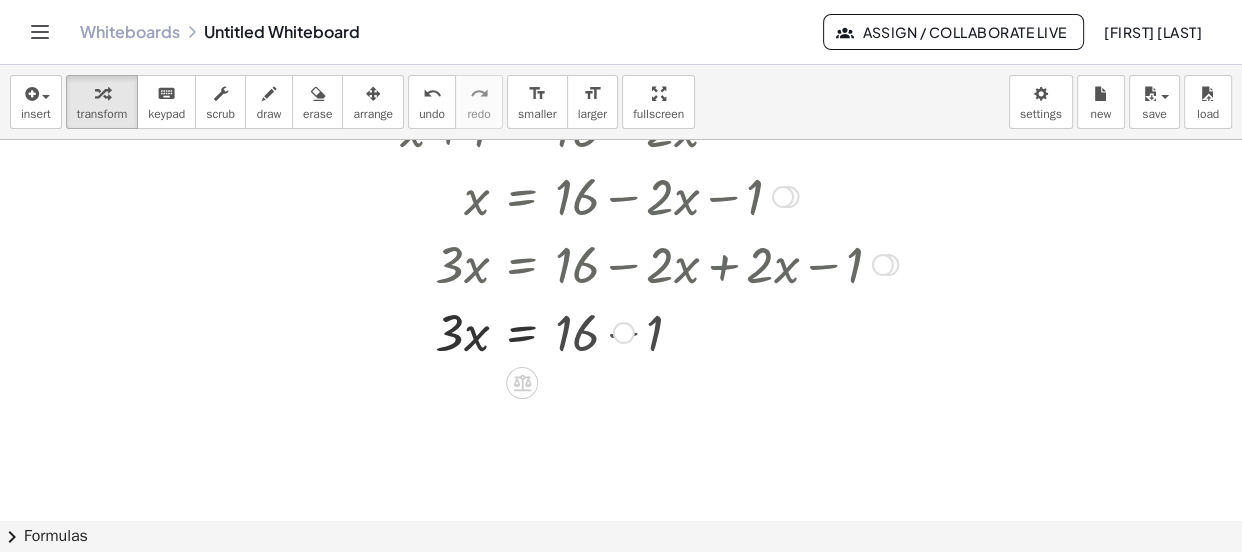 click on "x = + 16 − 1 · · 3 15 Fix a mistake Transform line Copy line as LaTeX Copy derivation as LaTeX Expand new lines: On" at bounding box center (522, 333) 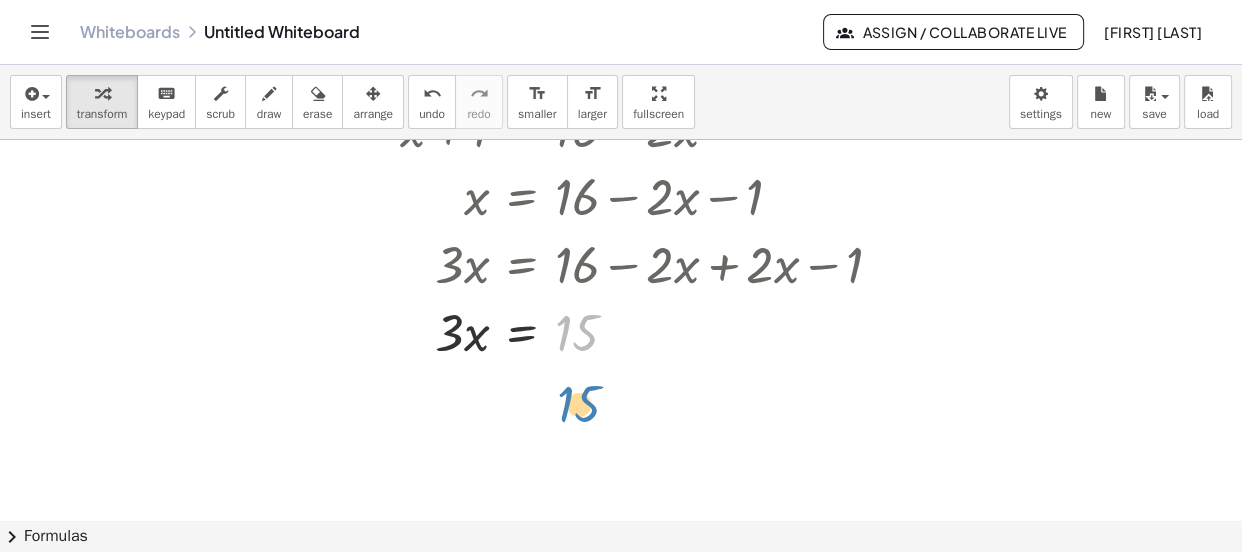drag, startPoint x: 568, startPoint y: 337, endPoint x: 571, endPoint y: 410, distance: 73.061615 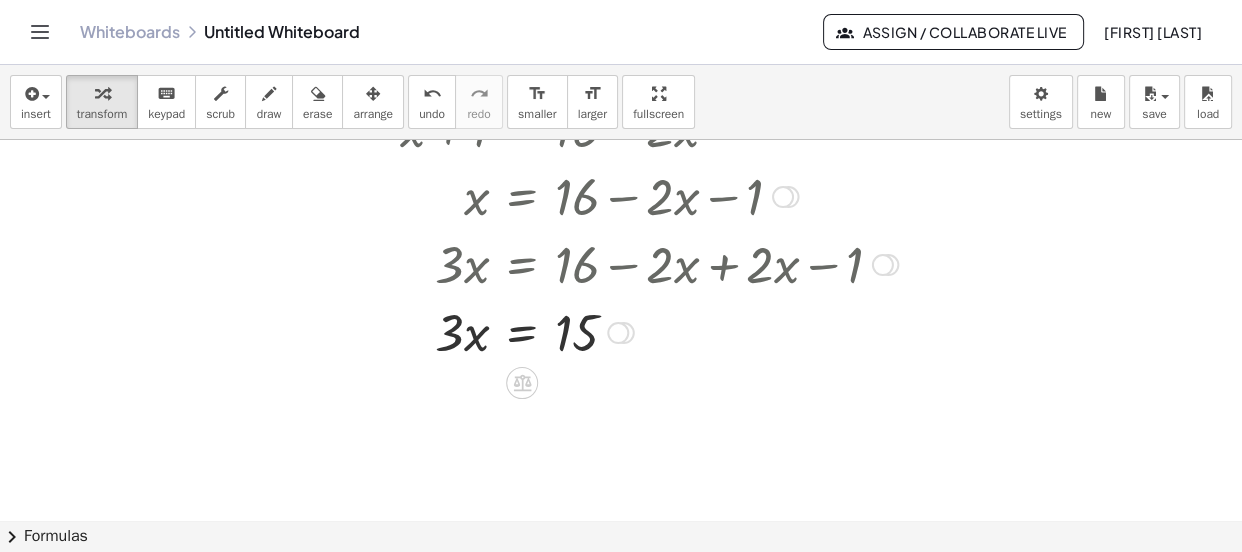 click at bounding box center (649, 331) 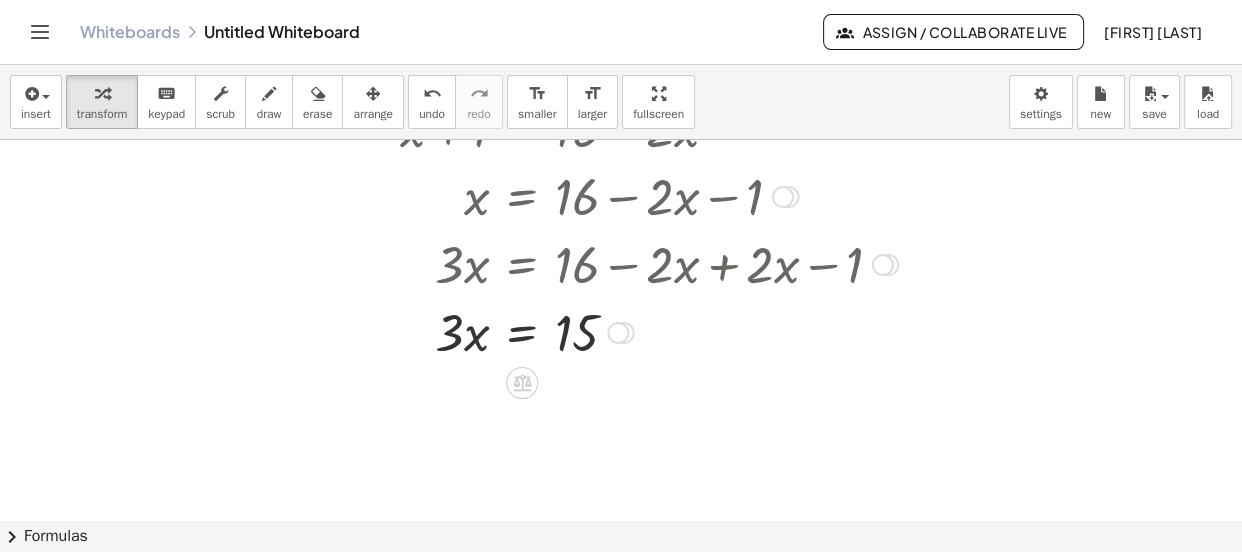 click at bounding box center [649, 331] 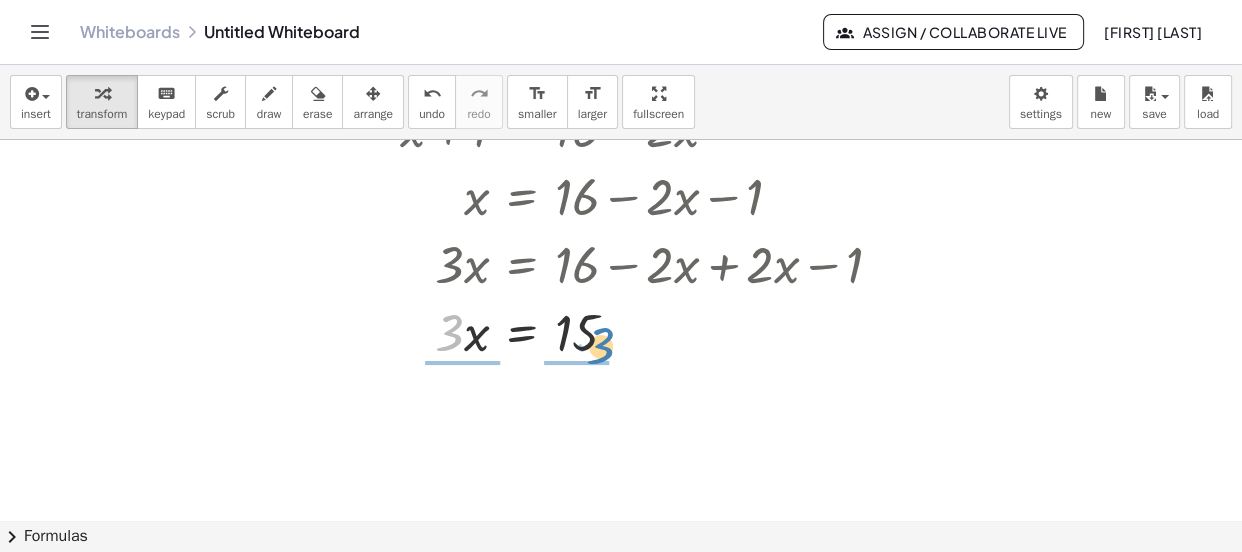 drag, startPoint x: 459, startPoint y: 362, endPoint x: 606, endPoint y: 357, distance: 147.085 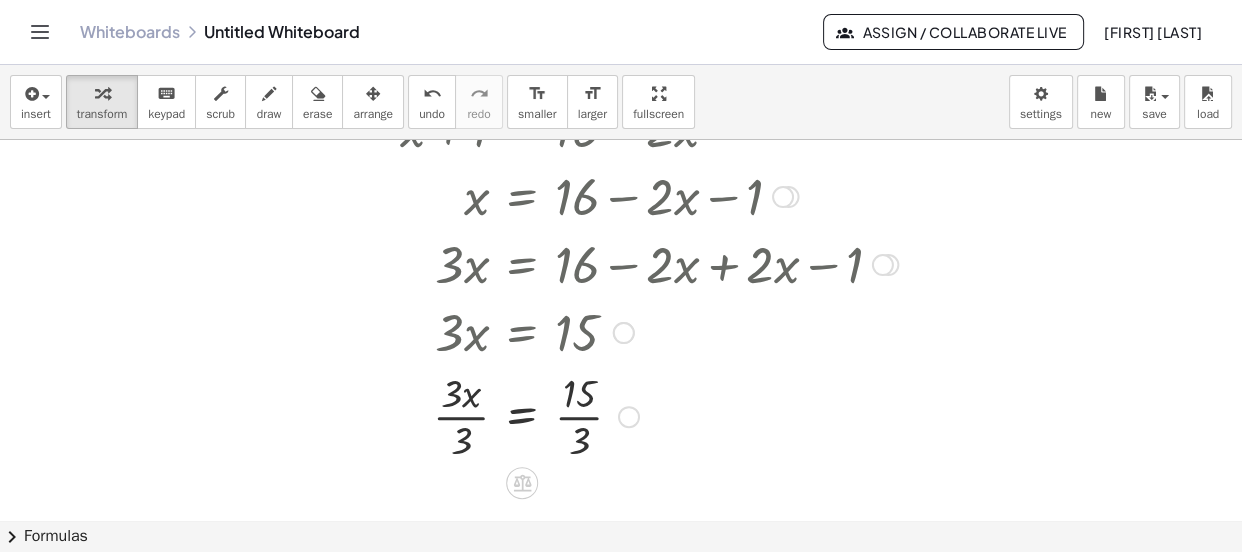click at bounding box center (649, 415) 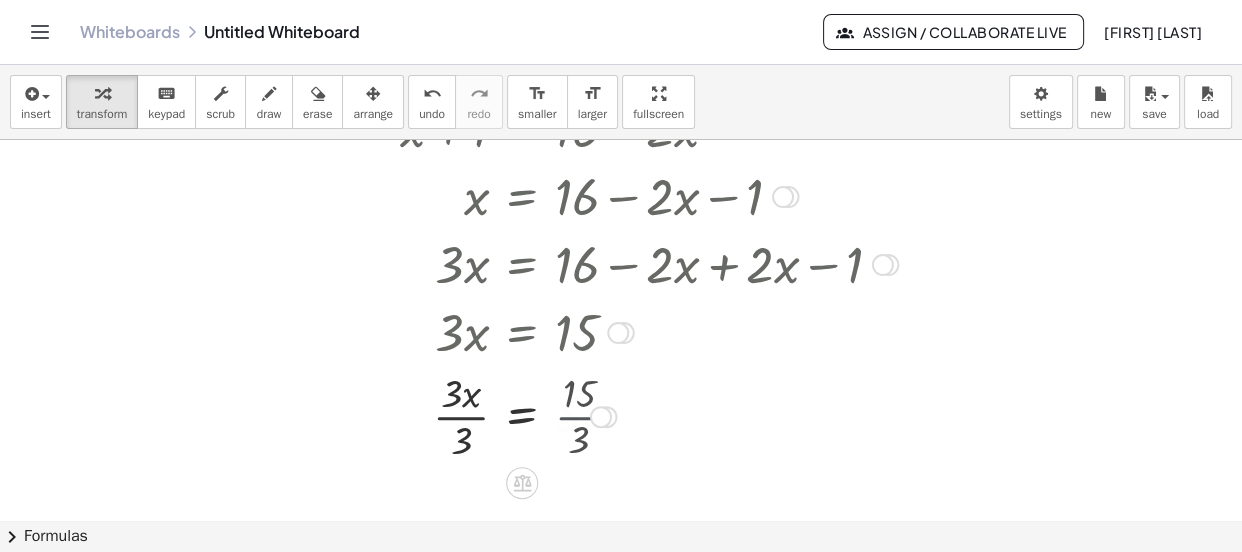 click at bounding box center [649, 415] 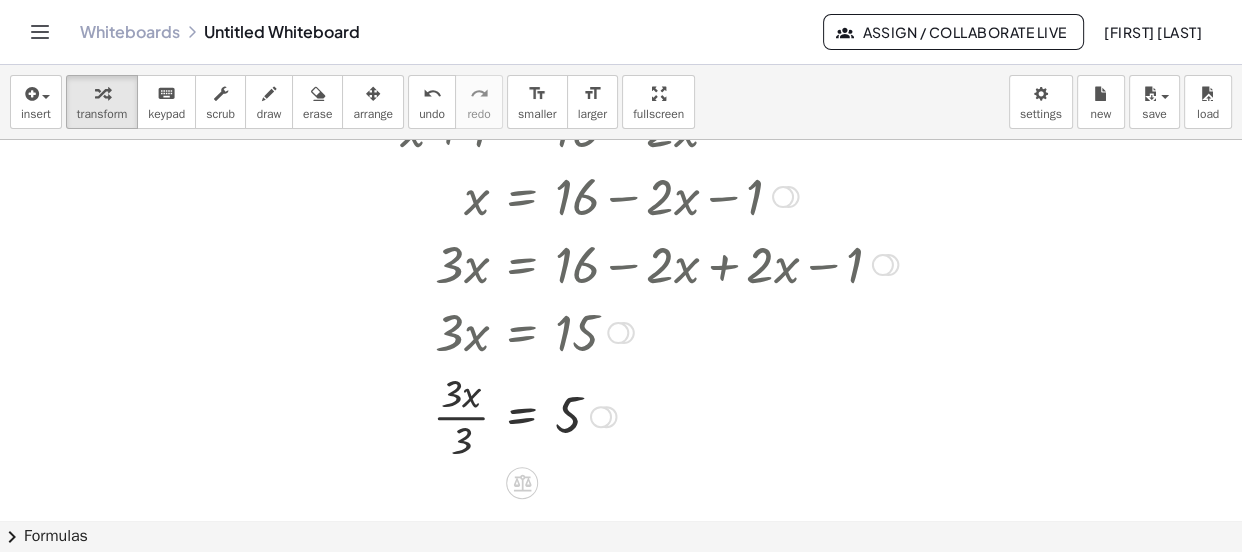 click at bounding box center [649, 415] 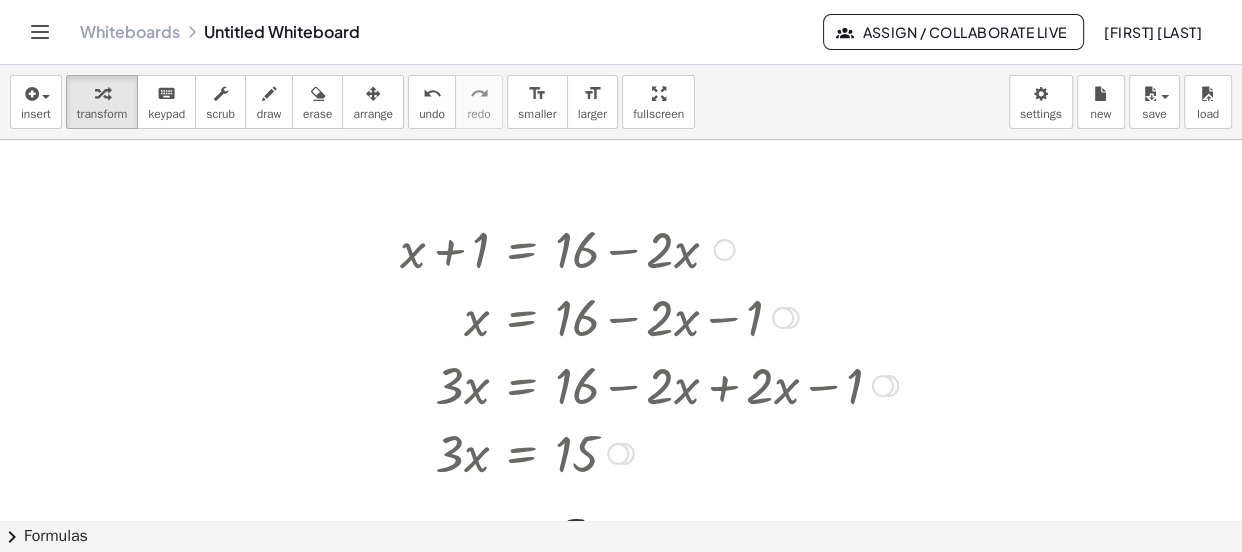 scroll, scrollTop: 90, scrollLeft: 0, axis: vertical 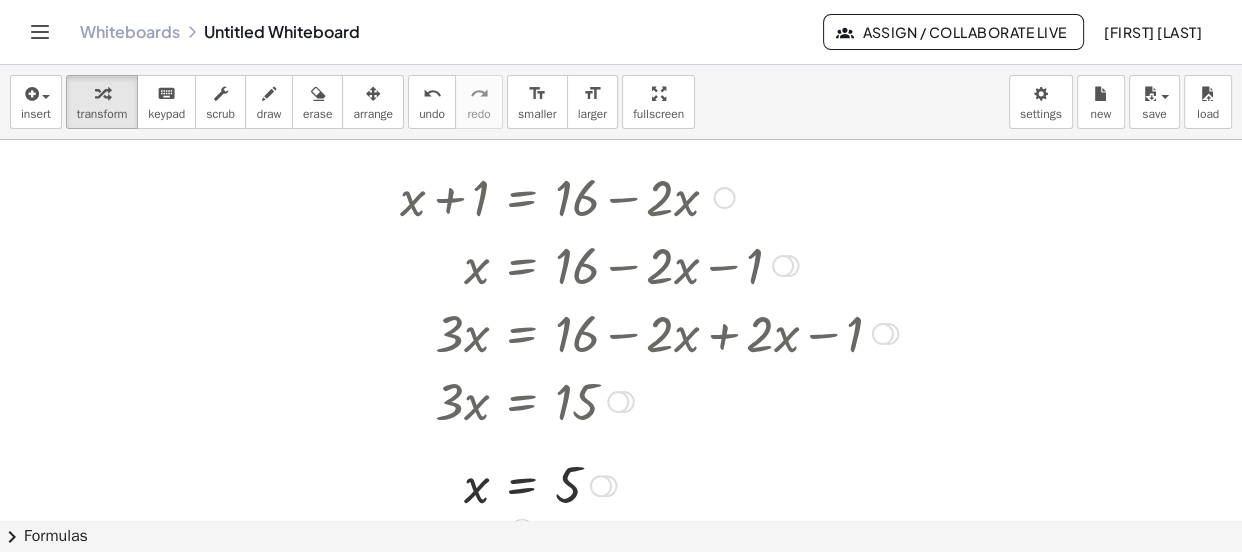 drag, startPoint x: 800, startPoint y: 417, endPoint x: 794, endPoint y: 438, distance: 21.84033 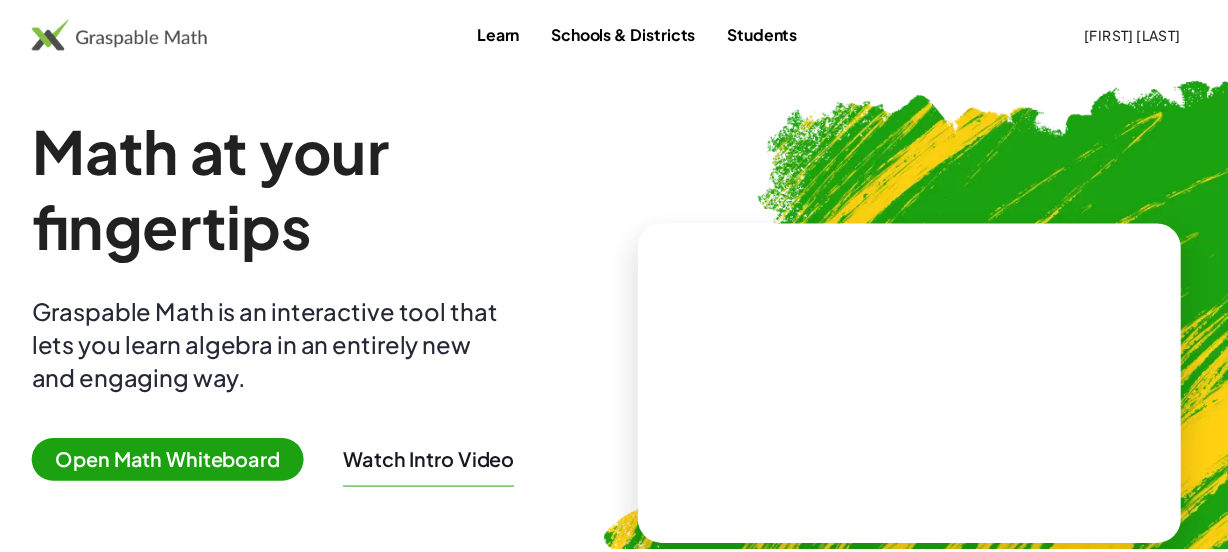 scroll, scrollTop: 200, scrollLeft: 0, axis: vertical 